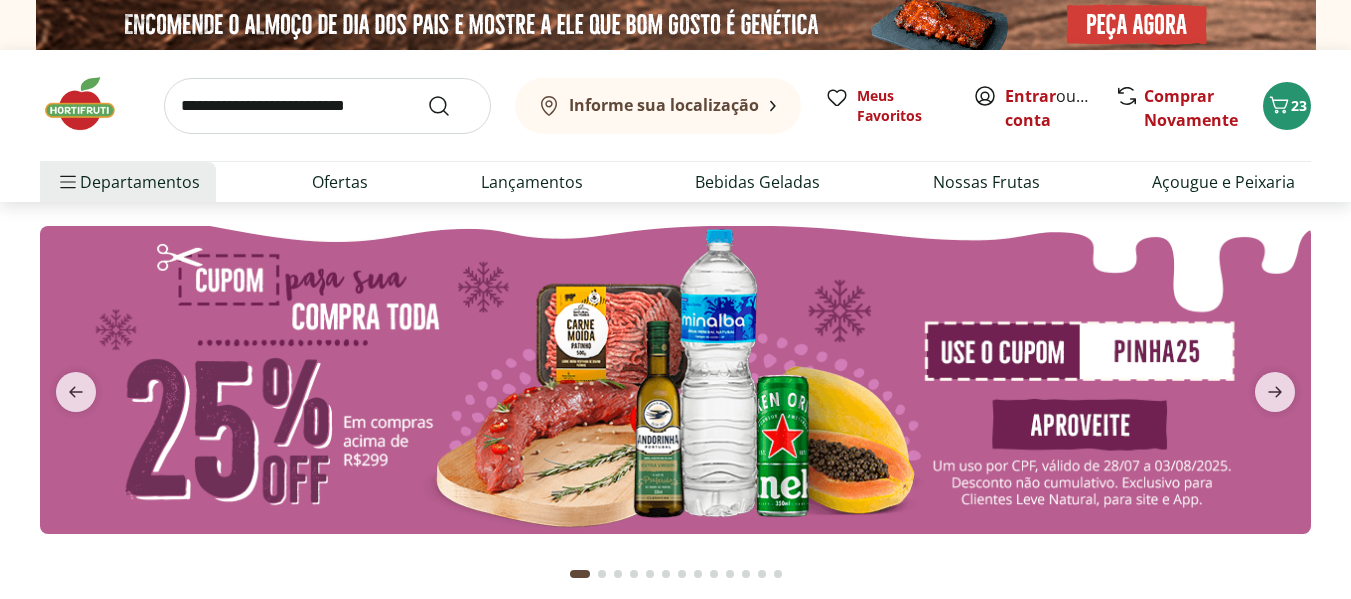 scroll, scrollTop: 0, scrollLeft: 0, axis: both 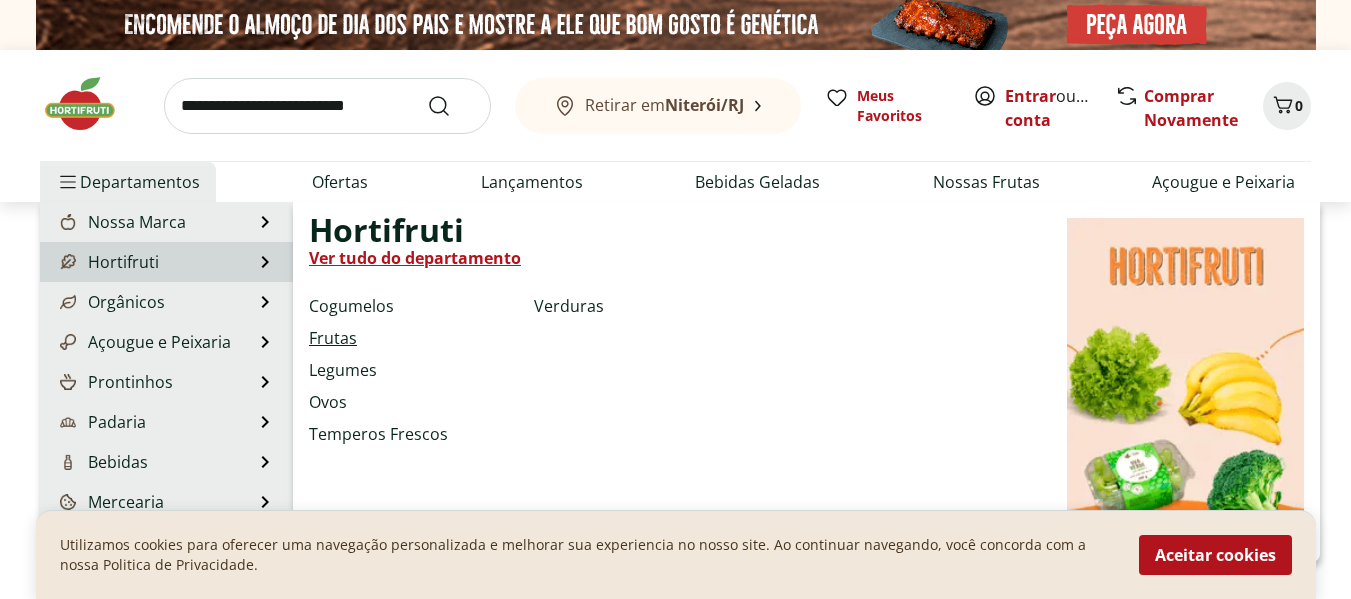 click on "Frutas" at bounding box center [333, 338] 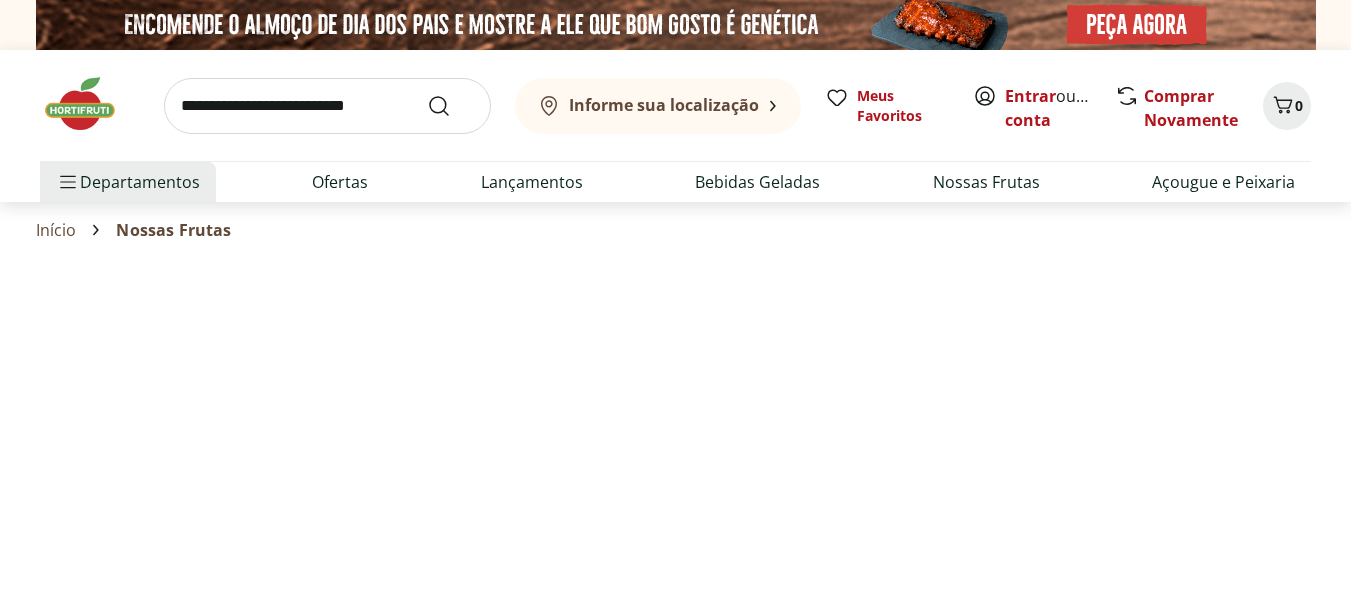 select on "**********" 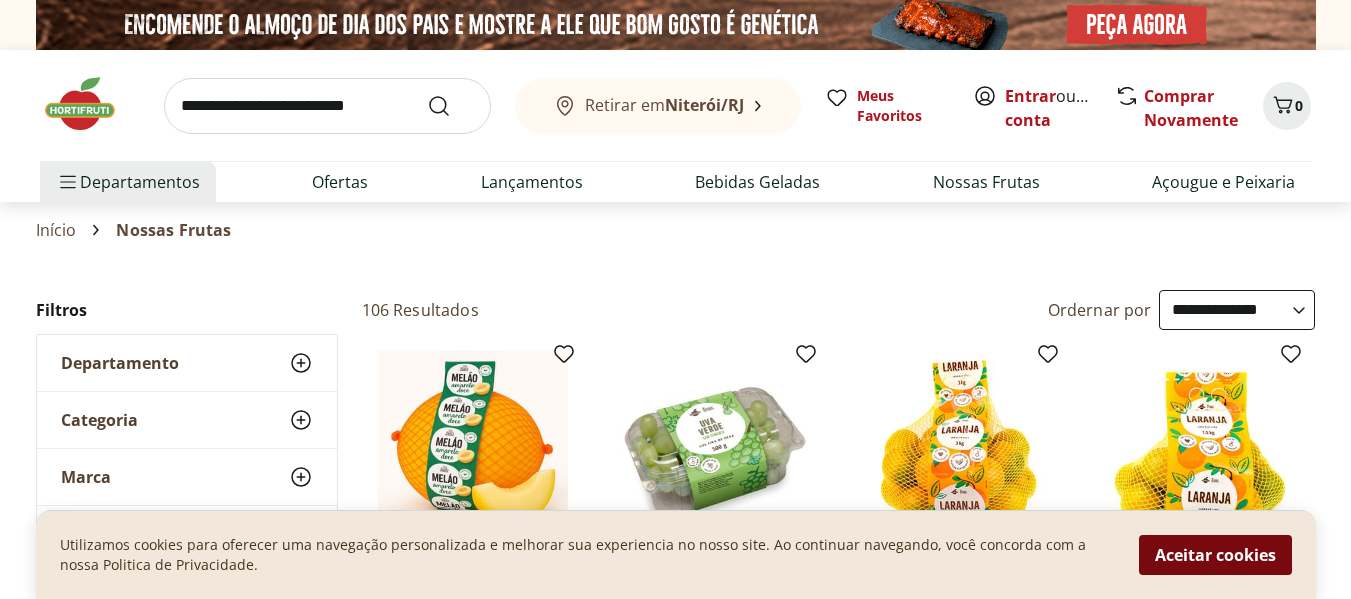 click on "Aceitar cookies" at bounding box center [1215, 555] 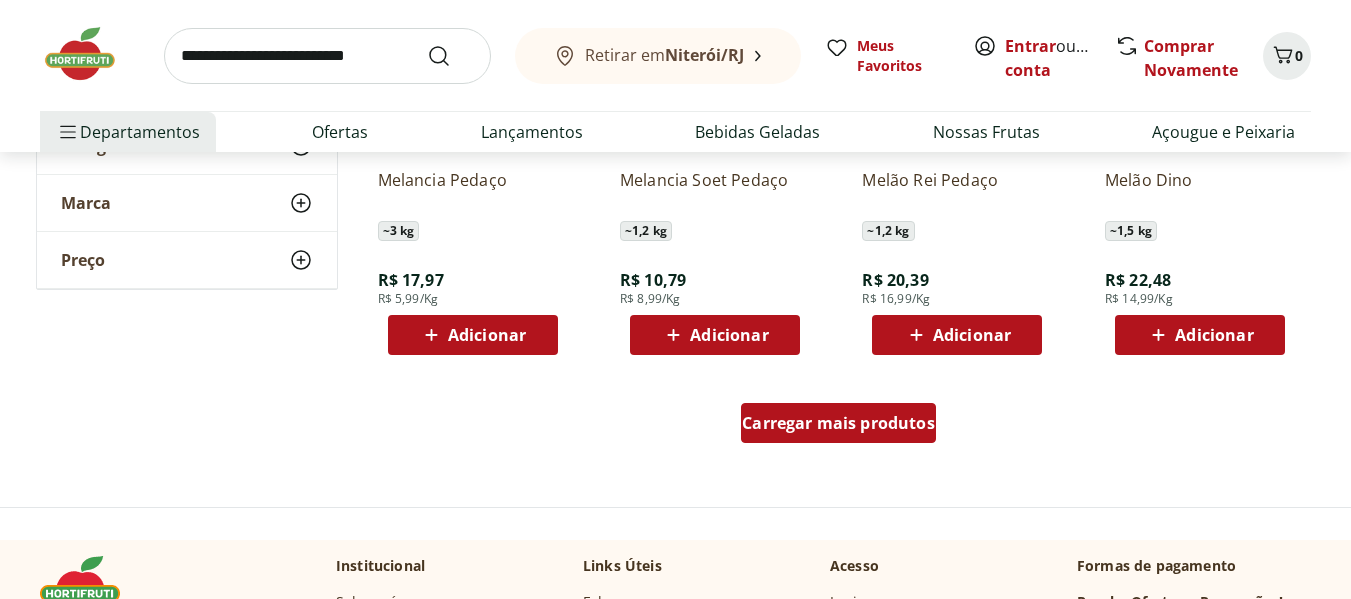 click on "Carregar mais produtos" at bounding box center [838, 423] 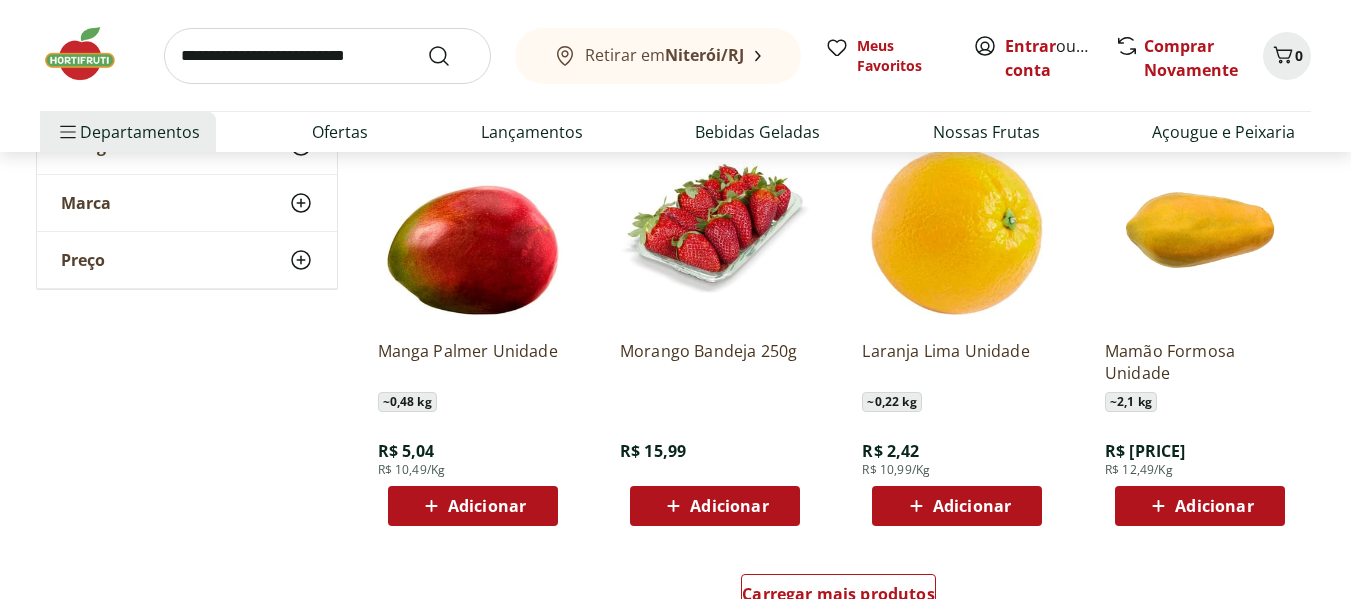 scroll, scrollTop: 2733, scrollLeft: 0, axis: vertical 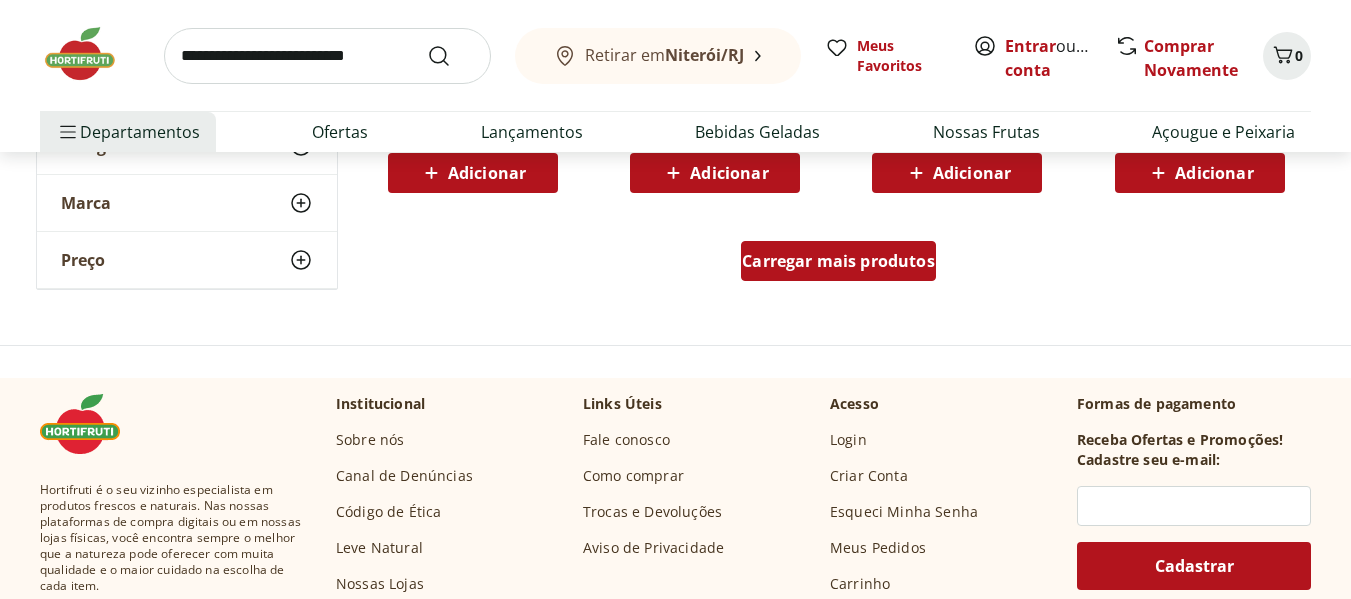 click on "Carregar mais produtos" at bounding box center (838, 261) 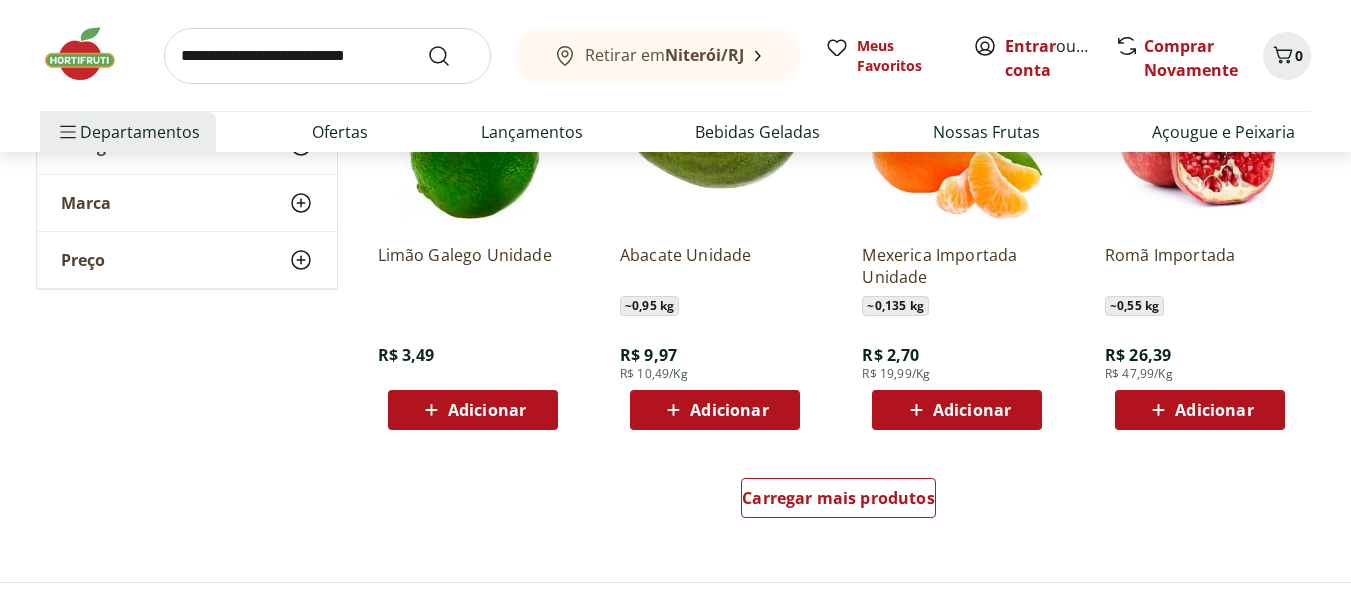 scroll, scrollTop: 3867, scrollLeft: 0, axis: vertical 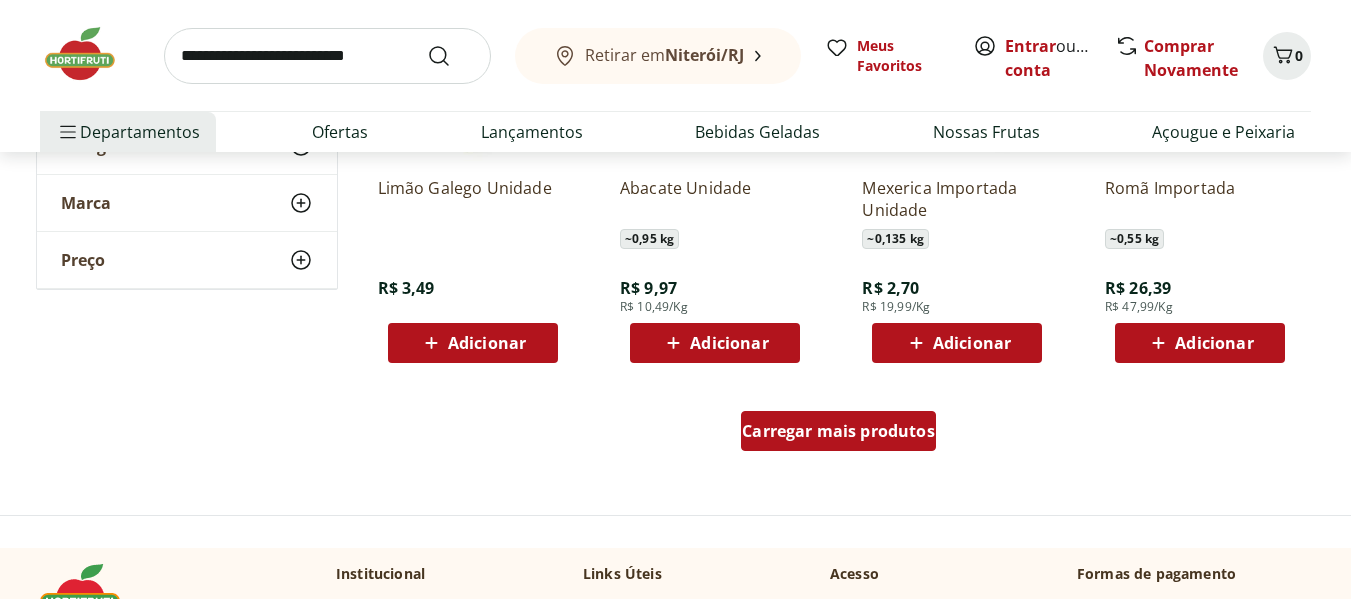 click on "Carregar mais produtos" at bounding box center (838, 431) 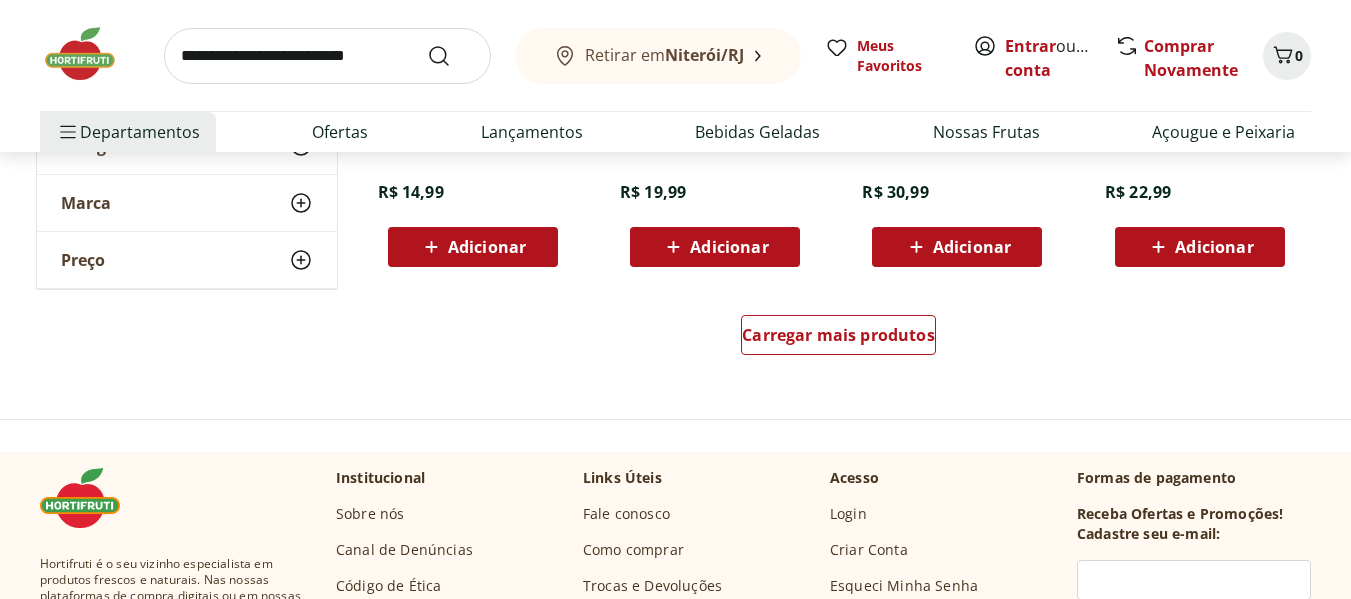 scroll, scrollTop: 5333, scrollLeft: 0, axis: vertical 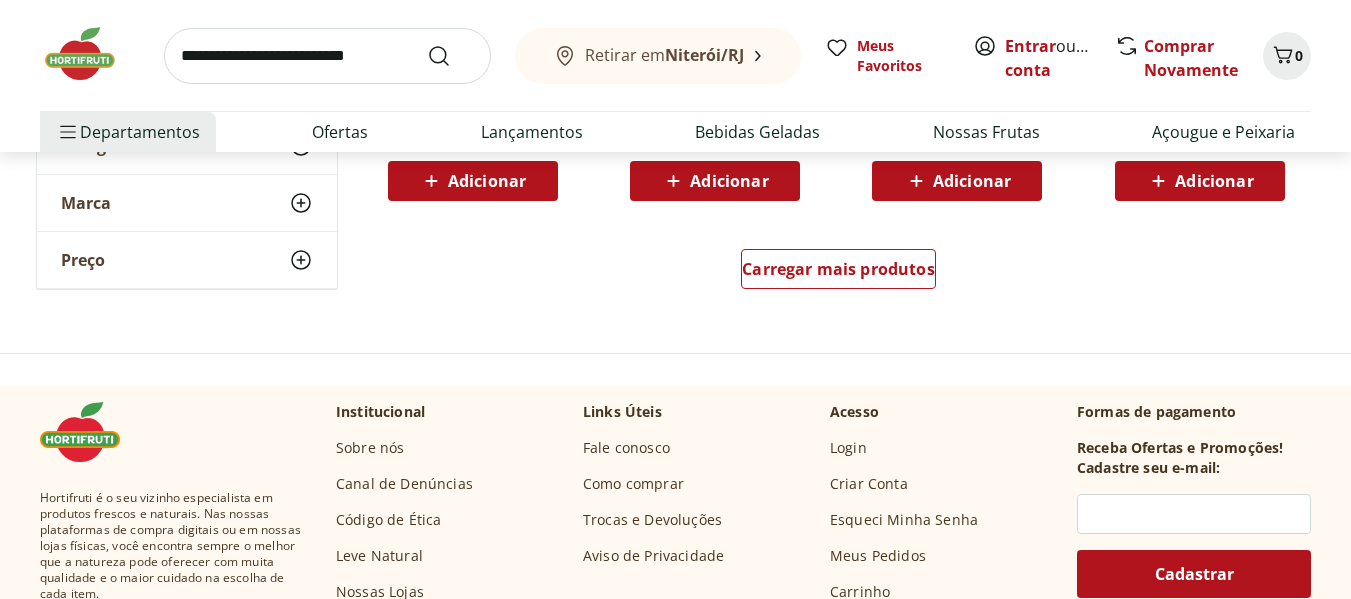 click on "Carregar mais produtos" at bounding box center [839, 273] 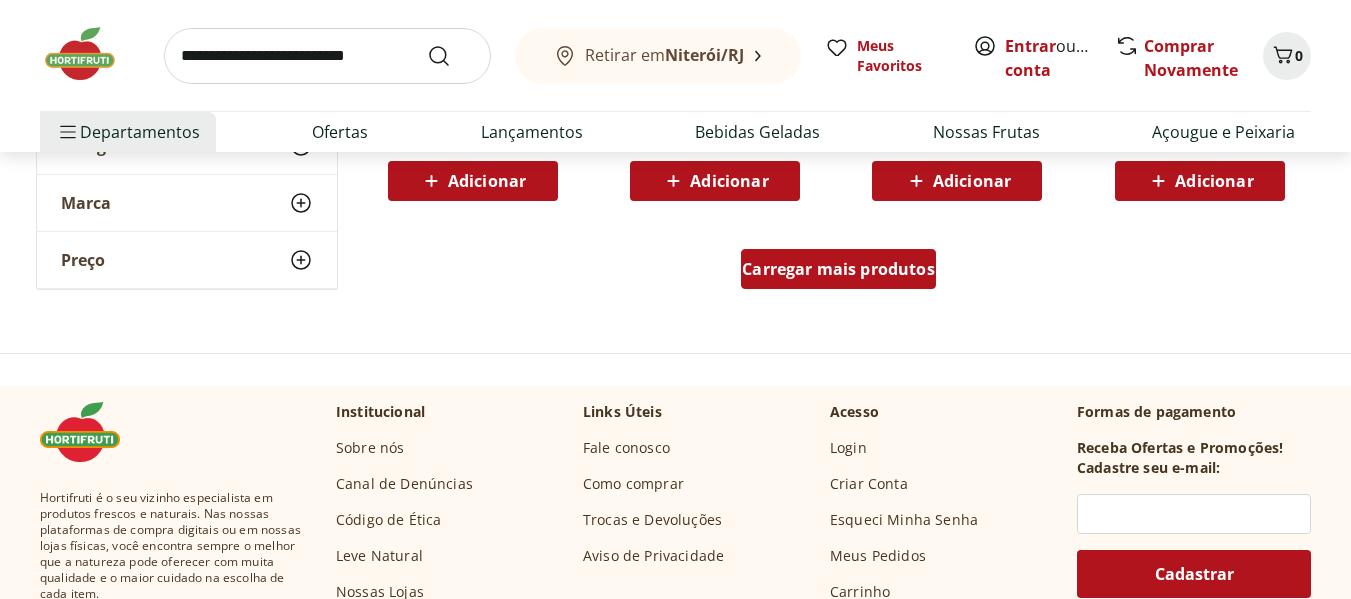 click on "Carregar mais produtos" at bounding box center [838, 269] 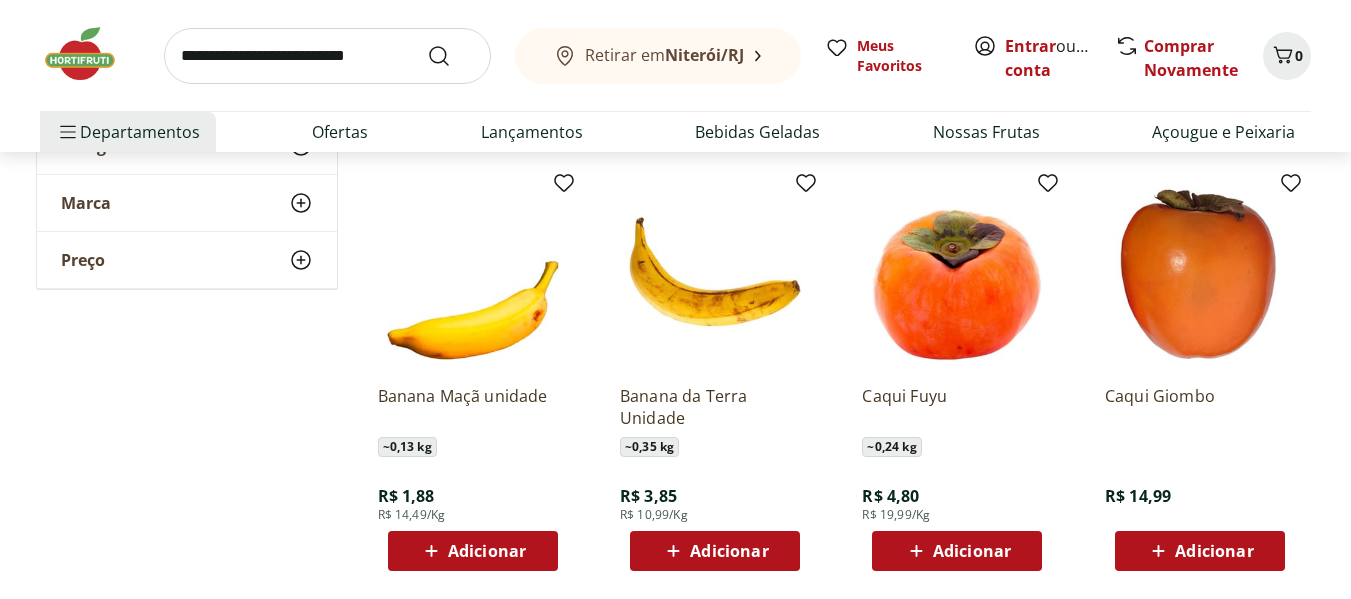 scroll, scrollTop: 6533, scrollLeft: 0, axis: vertical 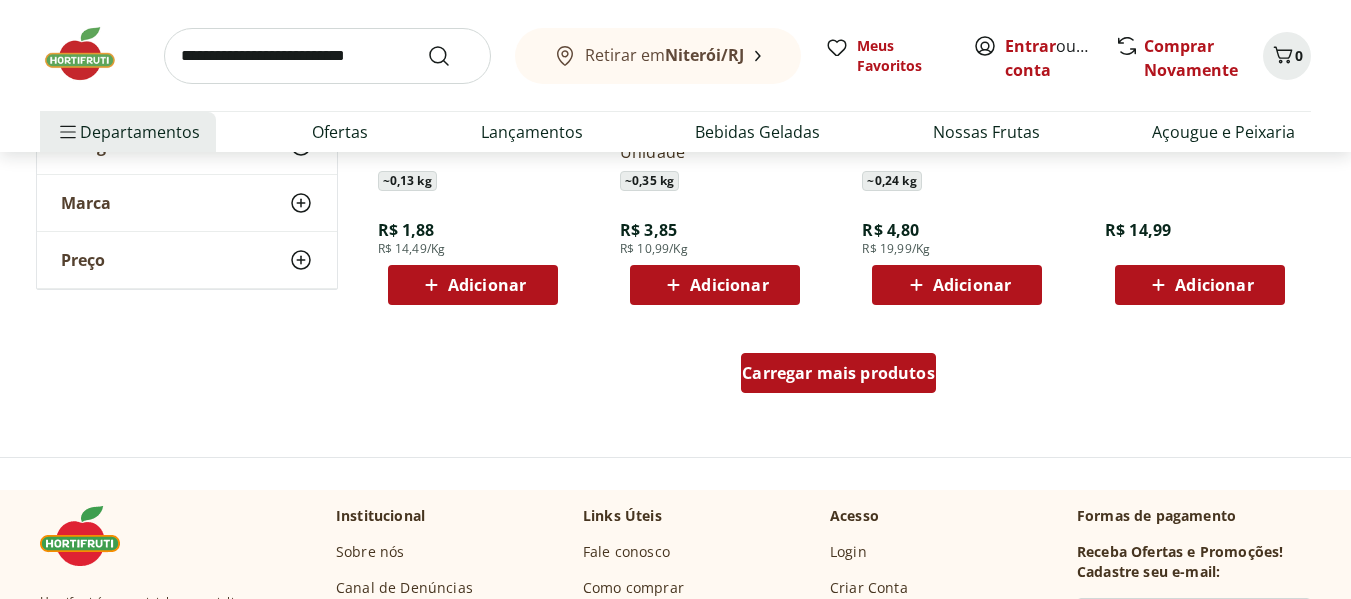 click on "Carregar mais produtos" at bounding box center (838, 373) 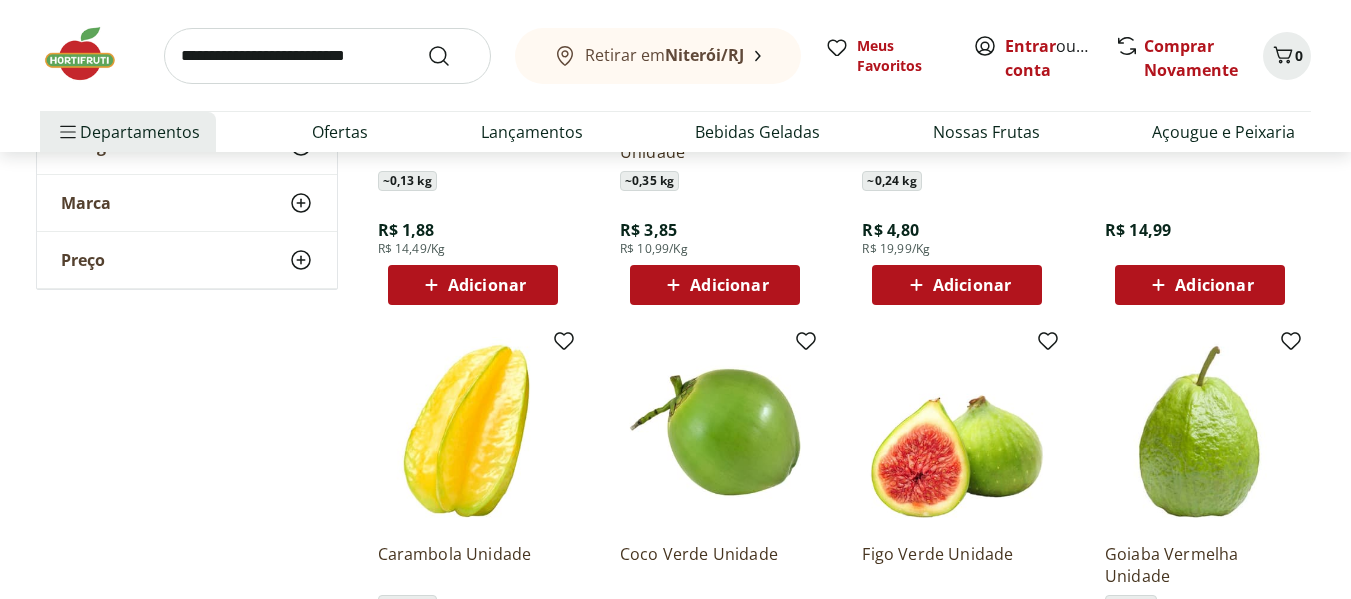 scroll, scrollTop: 6733, scrollLeft: 0, axis: vertical 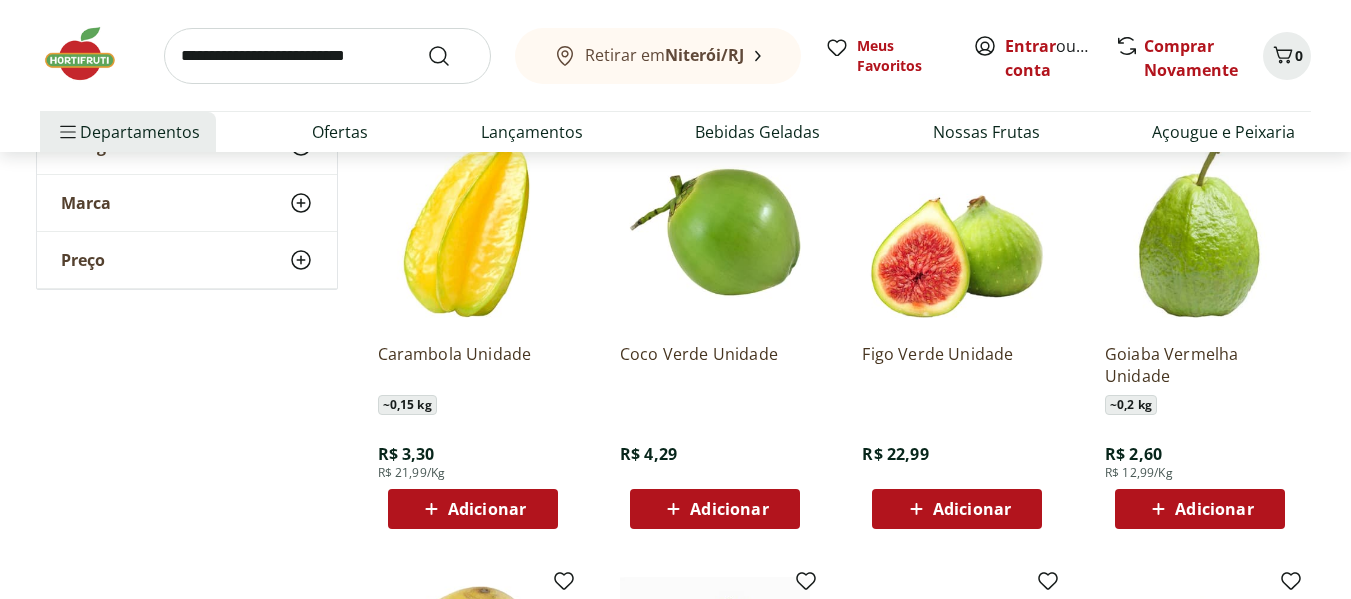 click on "Adicionar" at bounding box center [1214, 509] 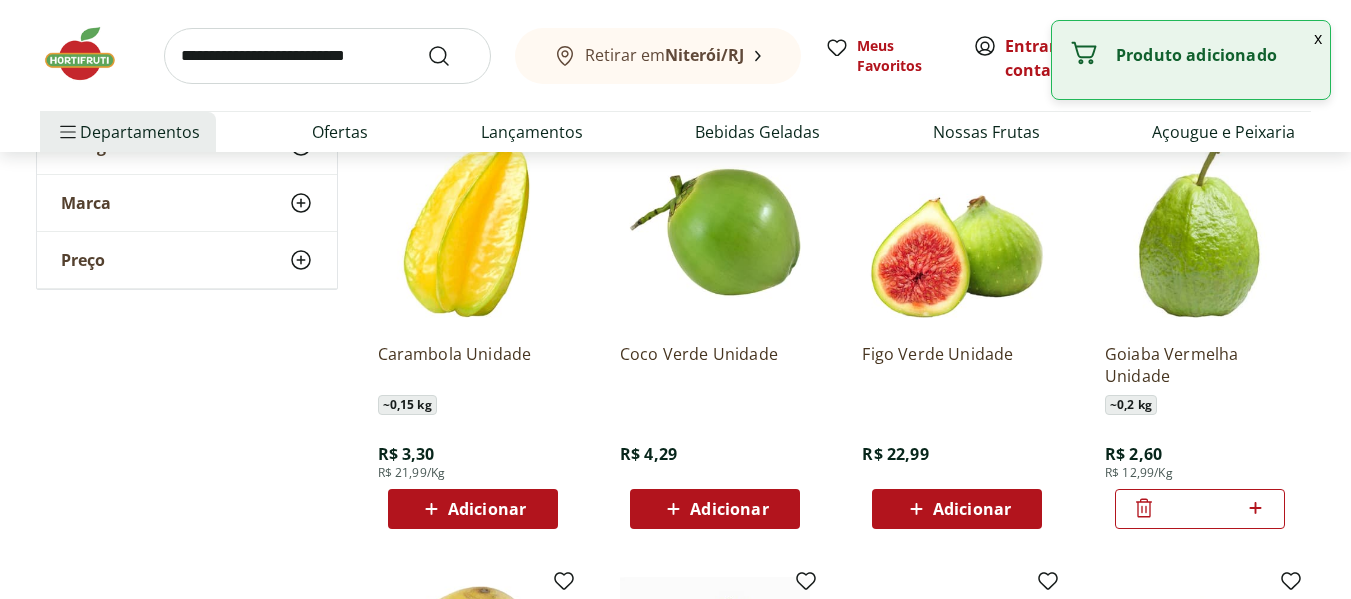 click 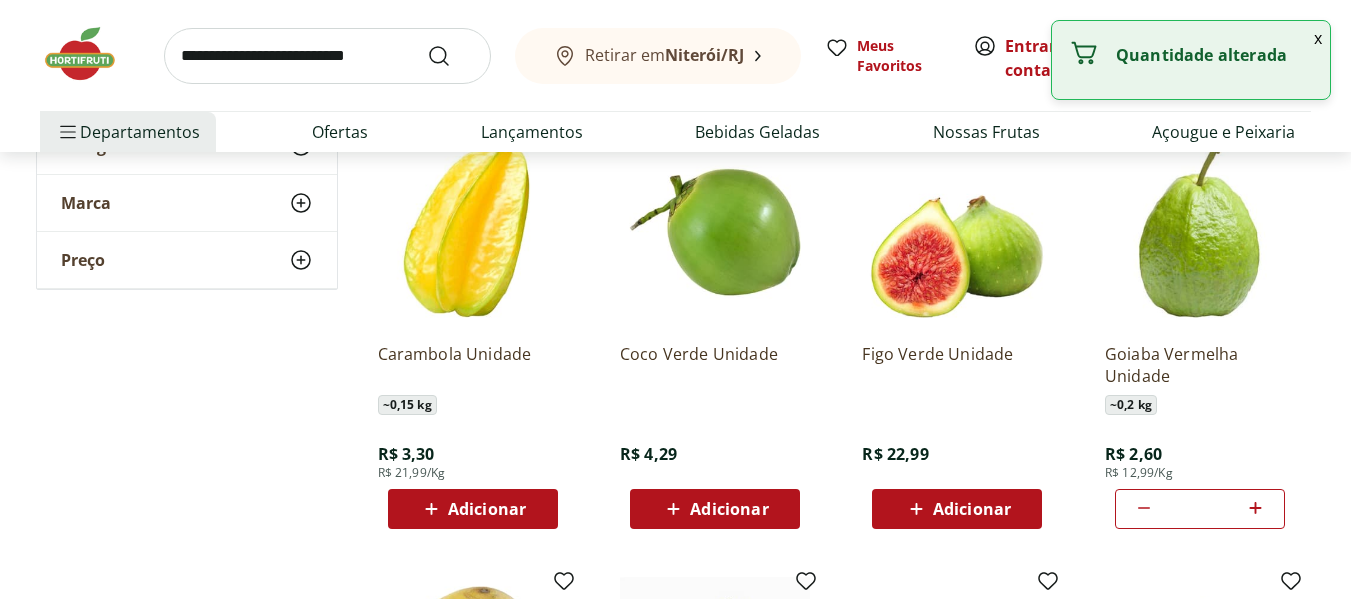 click 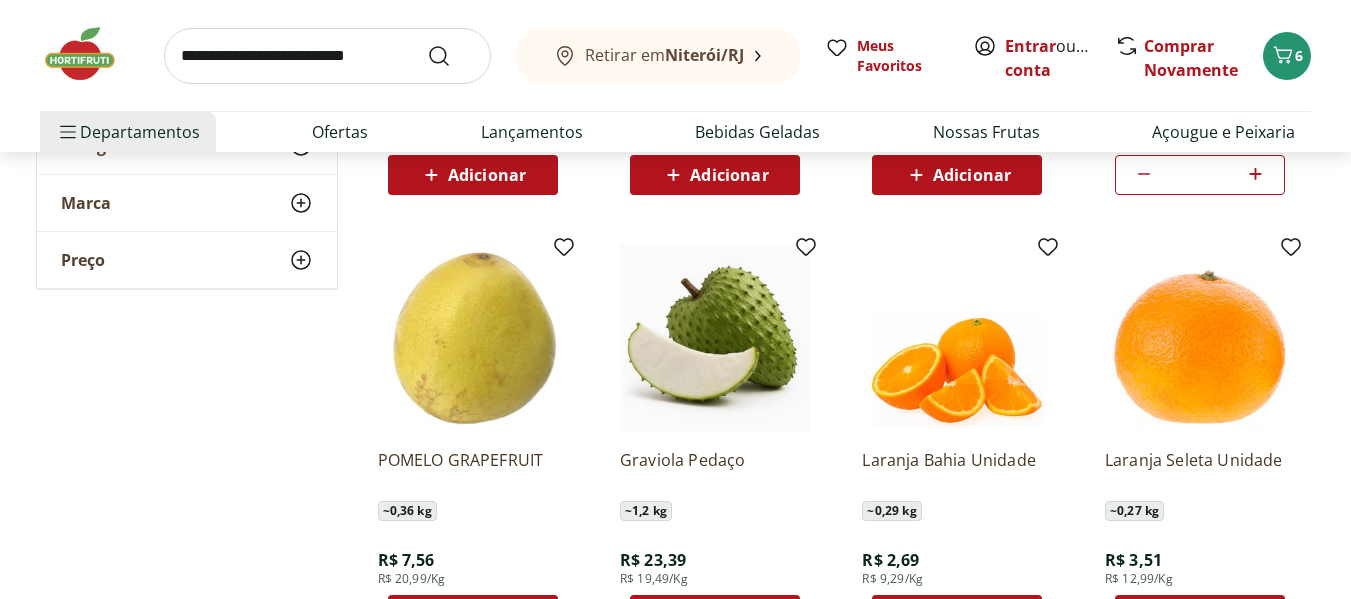 scroll, scrollTop: 7200, scrollLeft: 0, axis: vertical 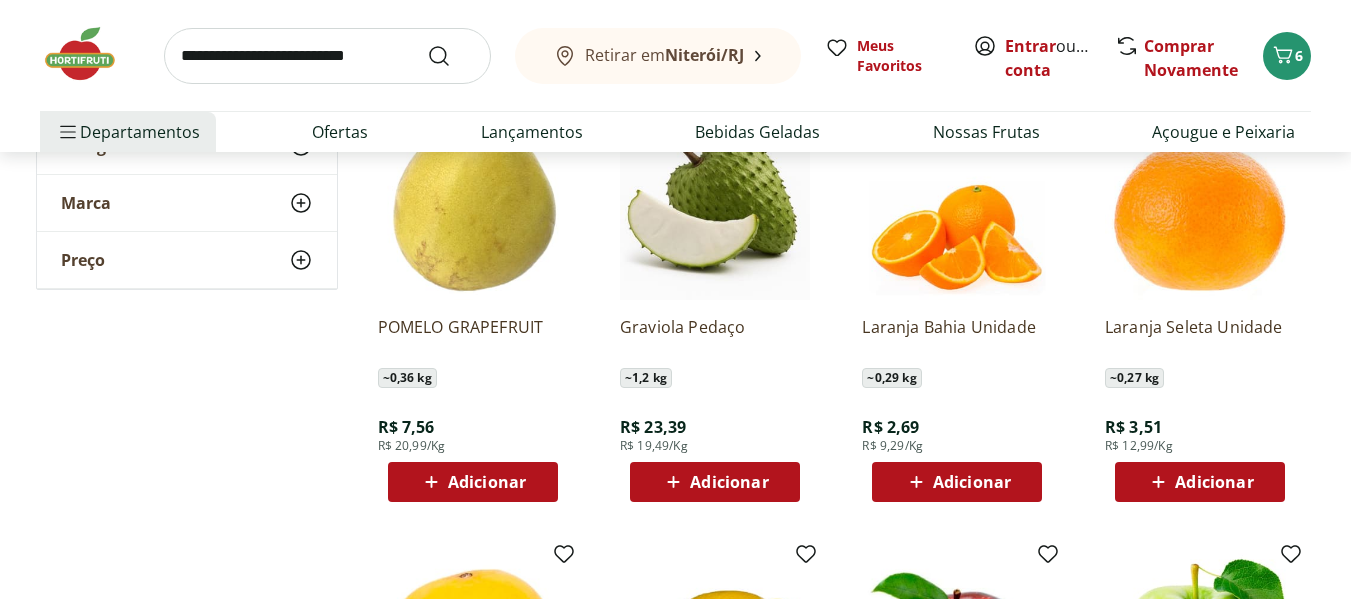click on "Adicionar" at bounding box center [729, 482] 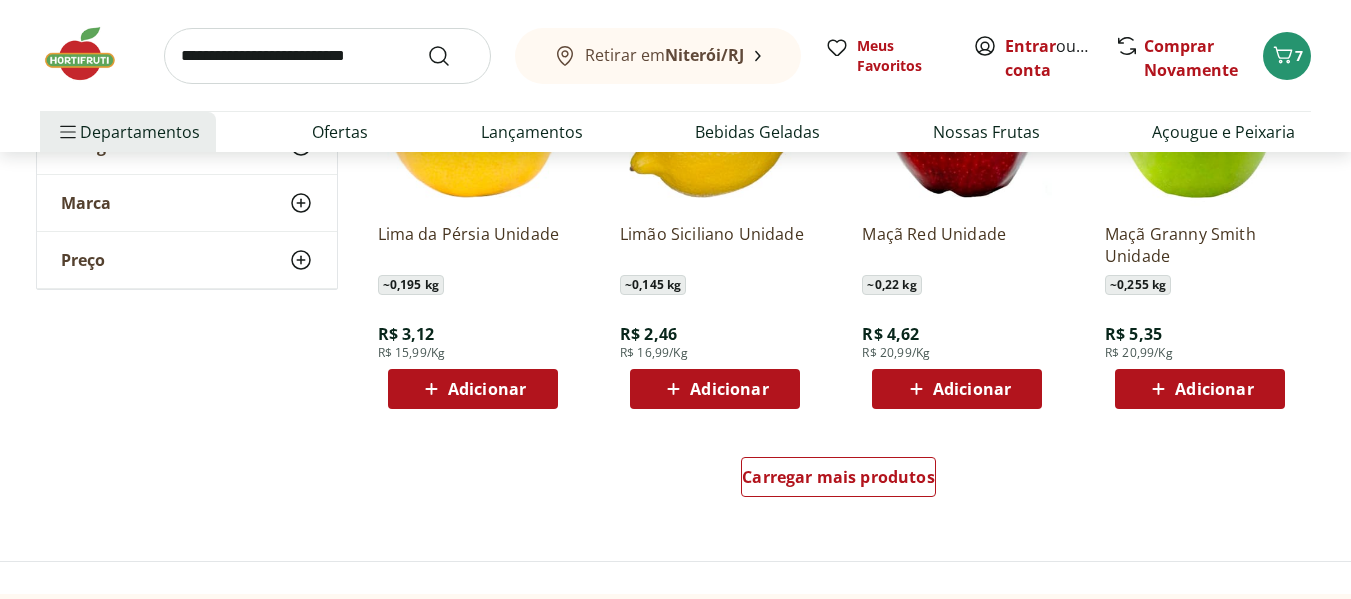 scroll, scrollTop: 7800, scrollLeft: 0, axis: vertical 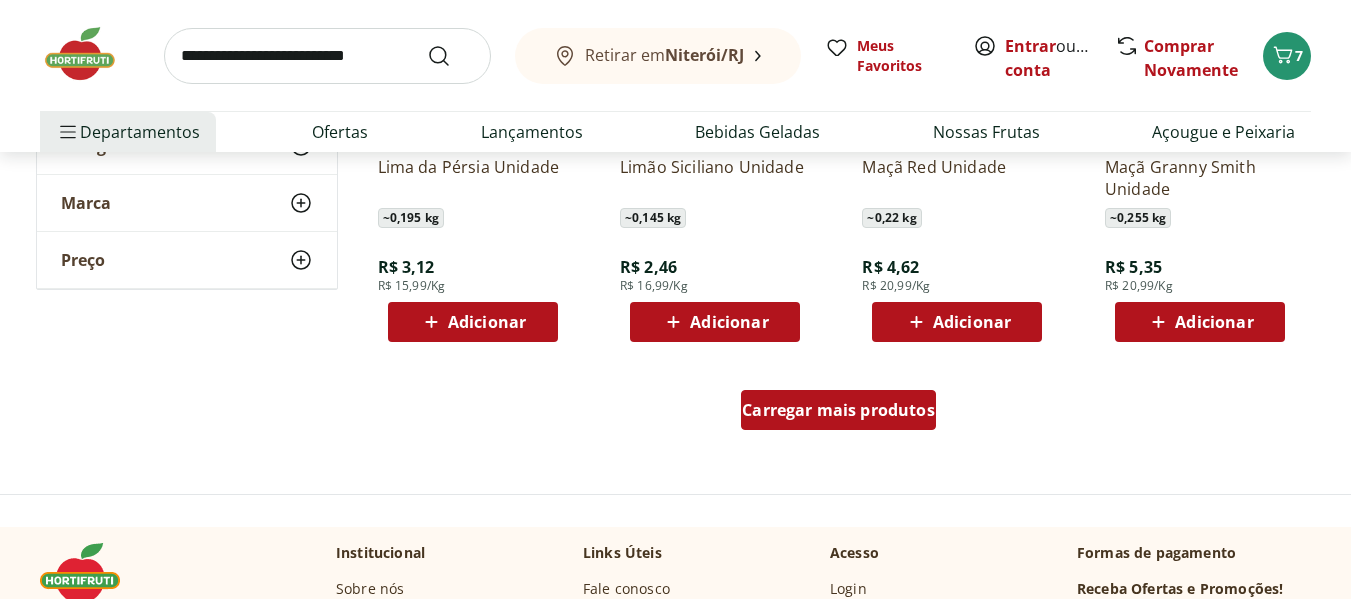 click on "Carregar mais produtos" at bounding box center [838, 410] 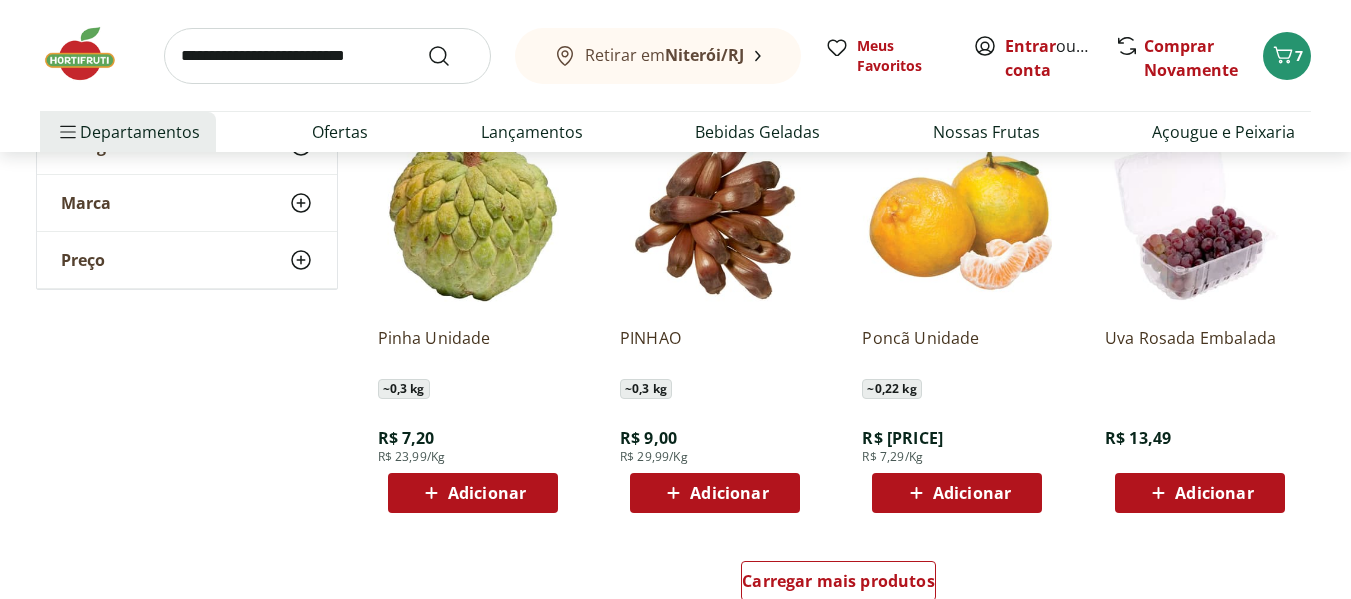 scroll, scrollTop: 9267, scrollLeft: 0, axis: vertical 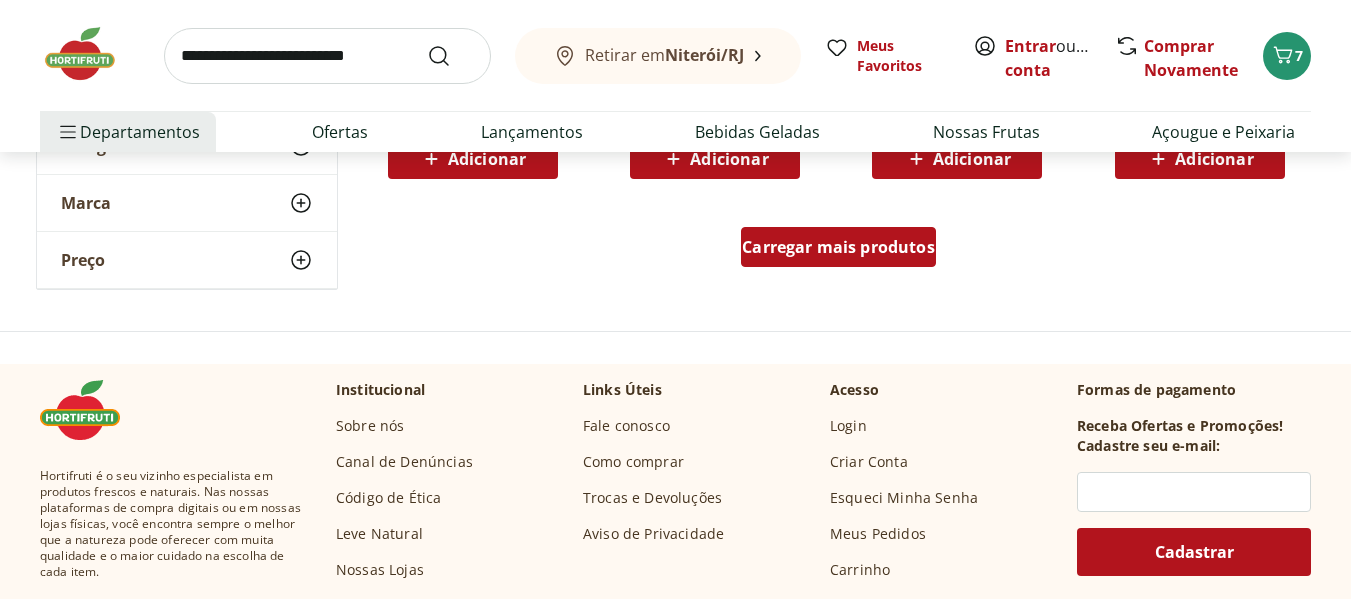 click on "Carregar mais produtos" at bounding box center (838, 247) 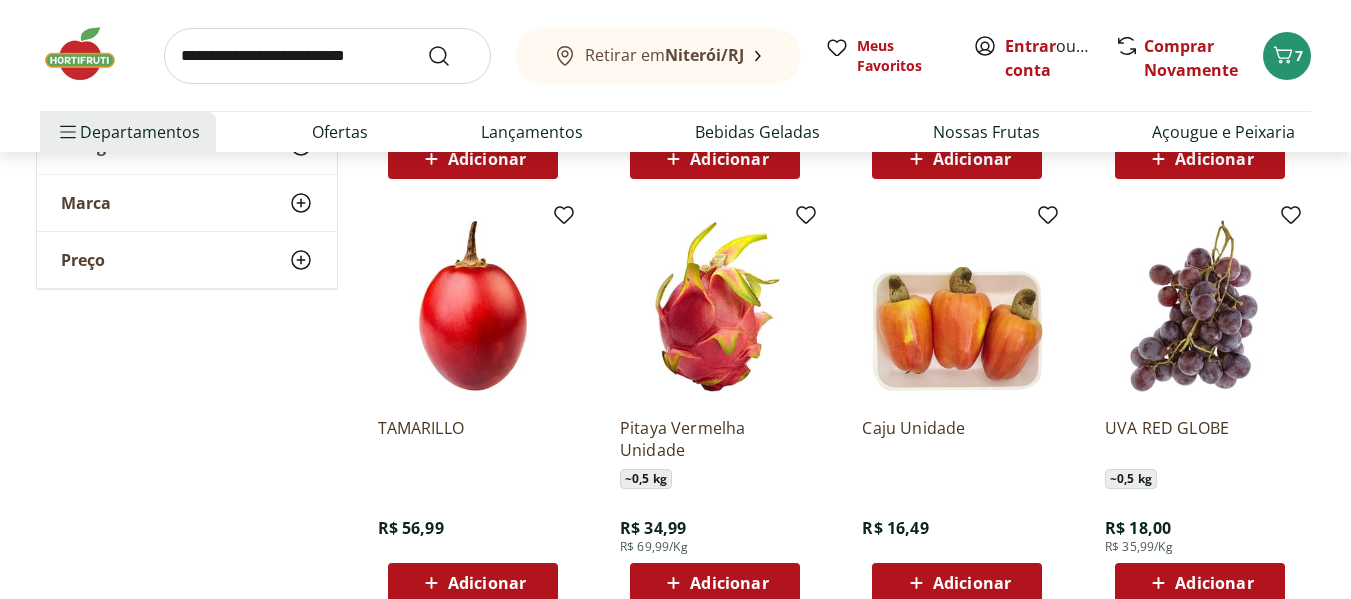 scroll, scrollTop: 9400, scrollLeft: 0, axis: vertical 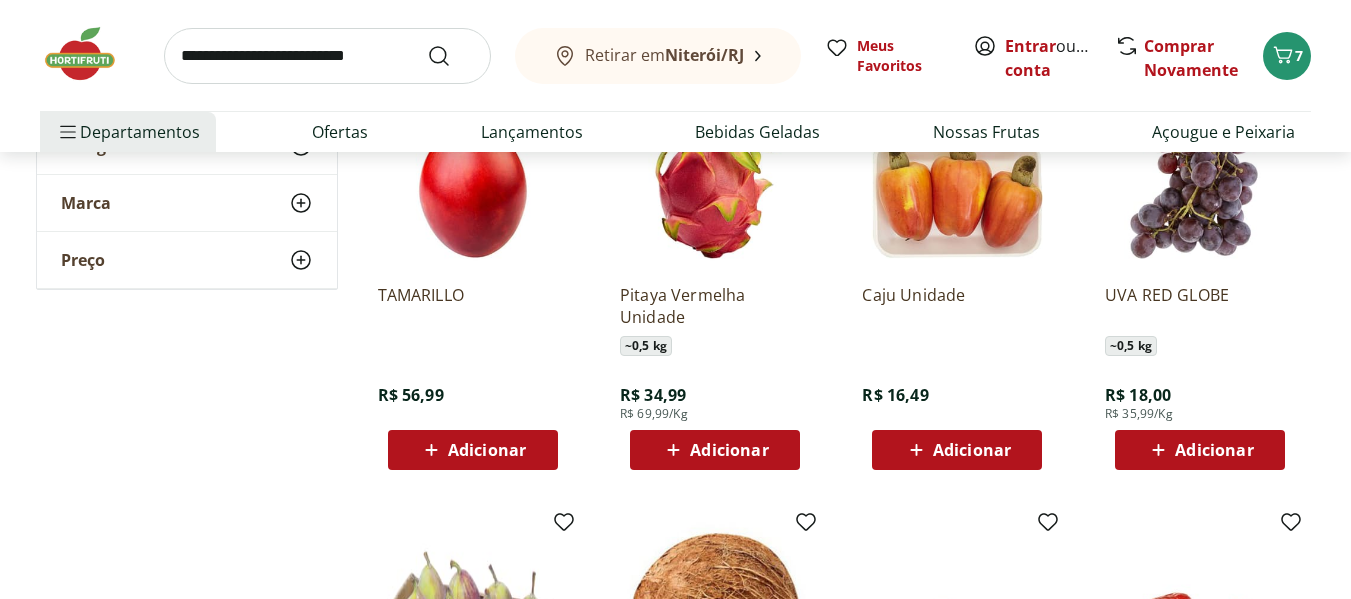 click on "Adicionar" at bounding box center [487, 450] 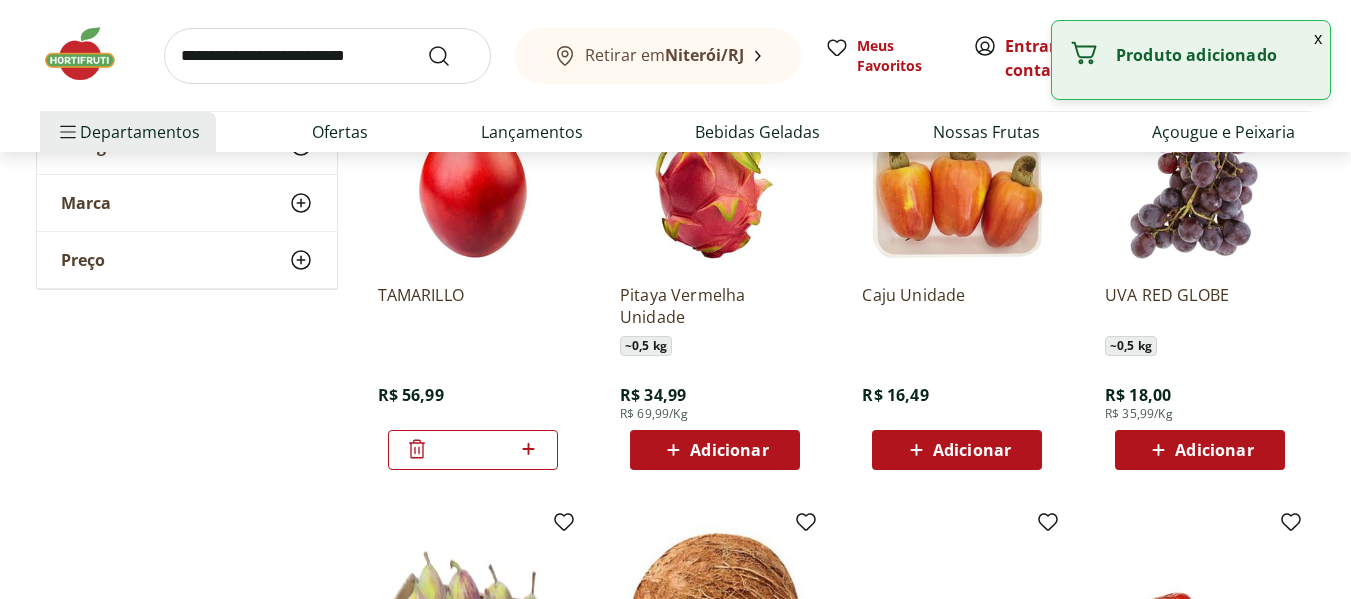 click 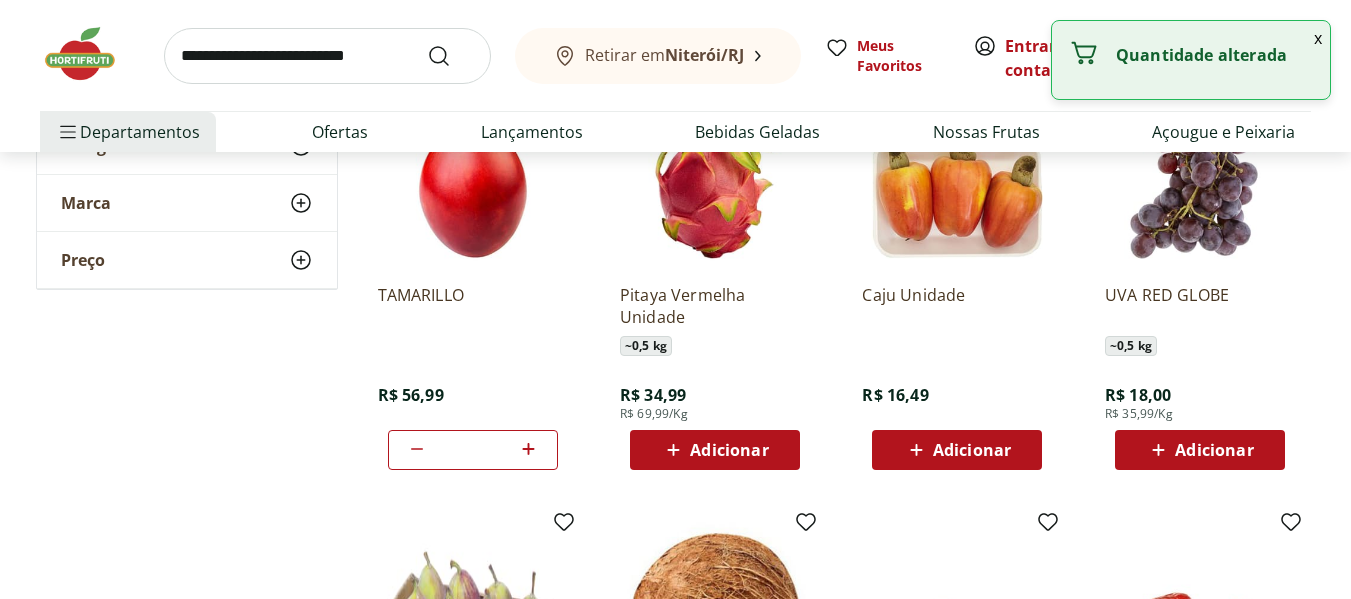 type on "*" 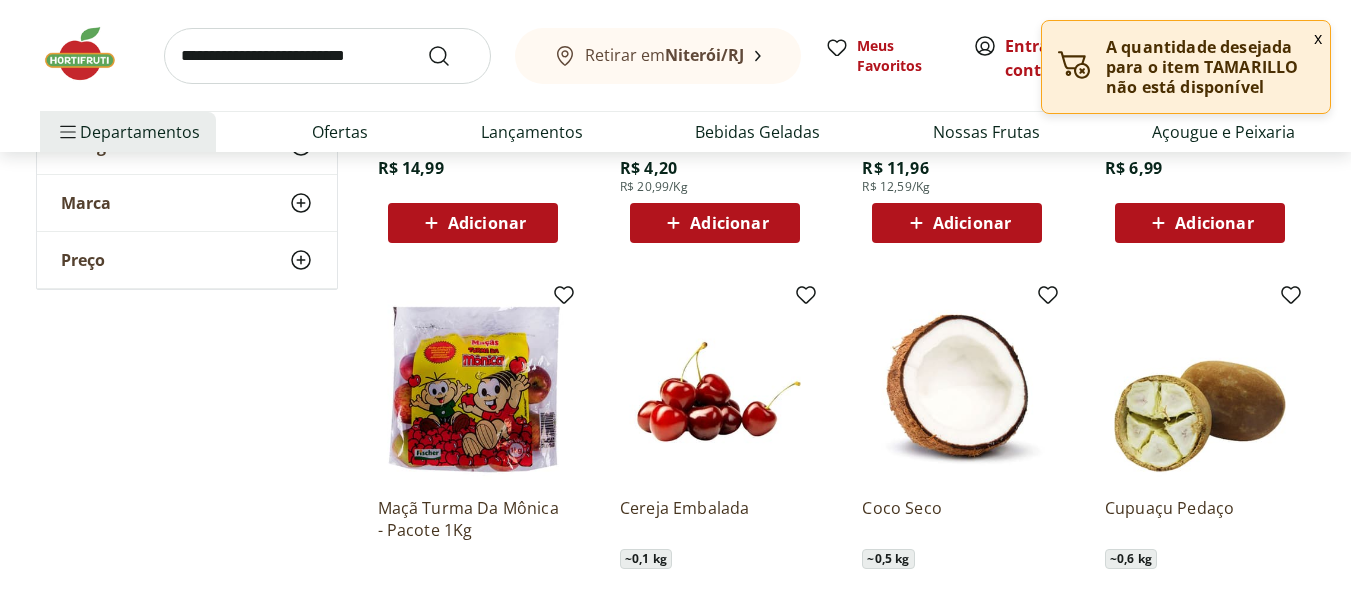scroll, scrollTop: 10267, scrollLeft: 0, axis: vertical 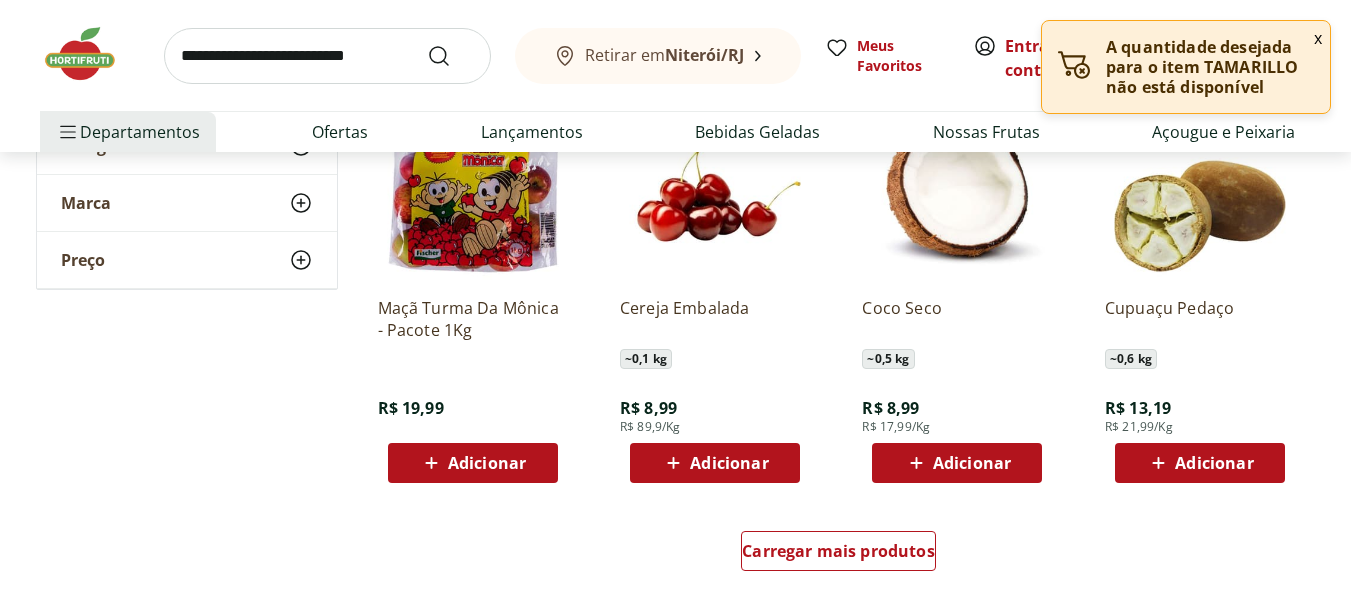 click on "Adicionar" at bounding box center (729, 463) 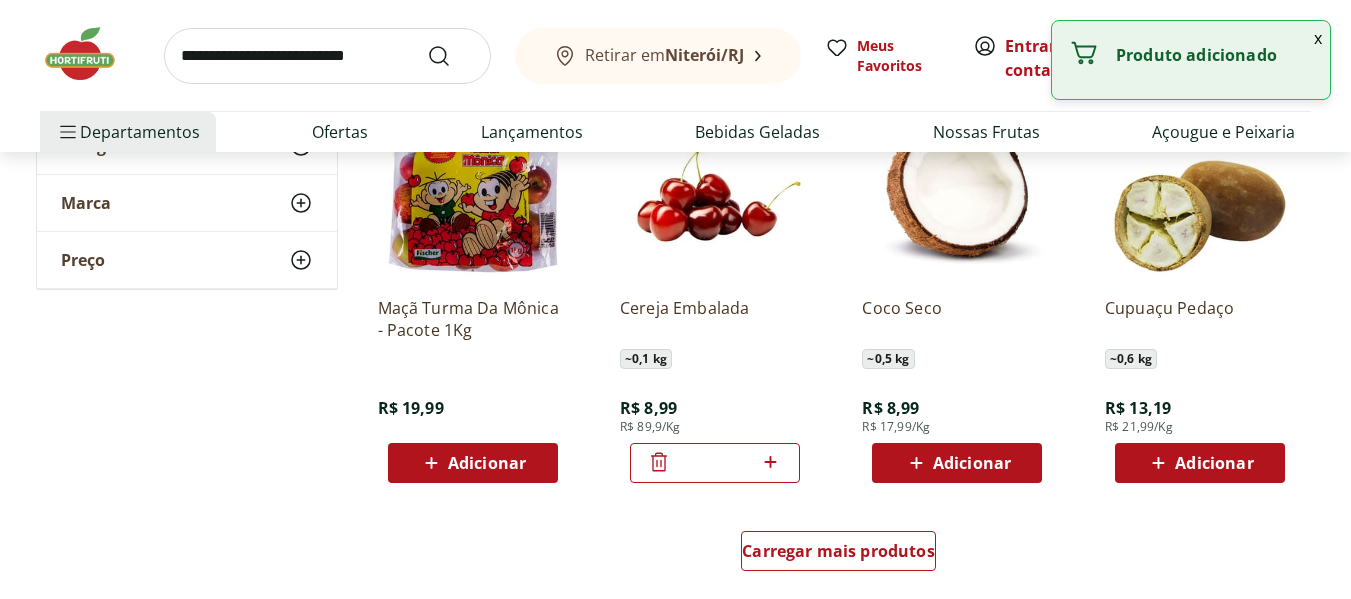 click on "Adicionar" at bounding box center (1214, 463) 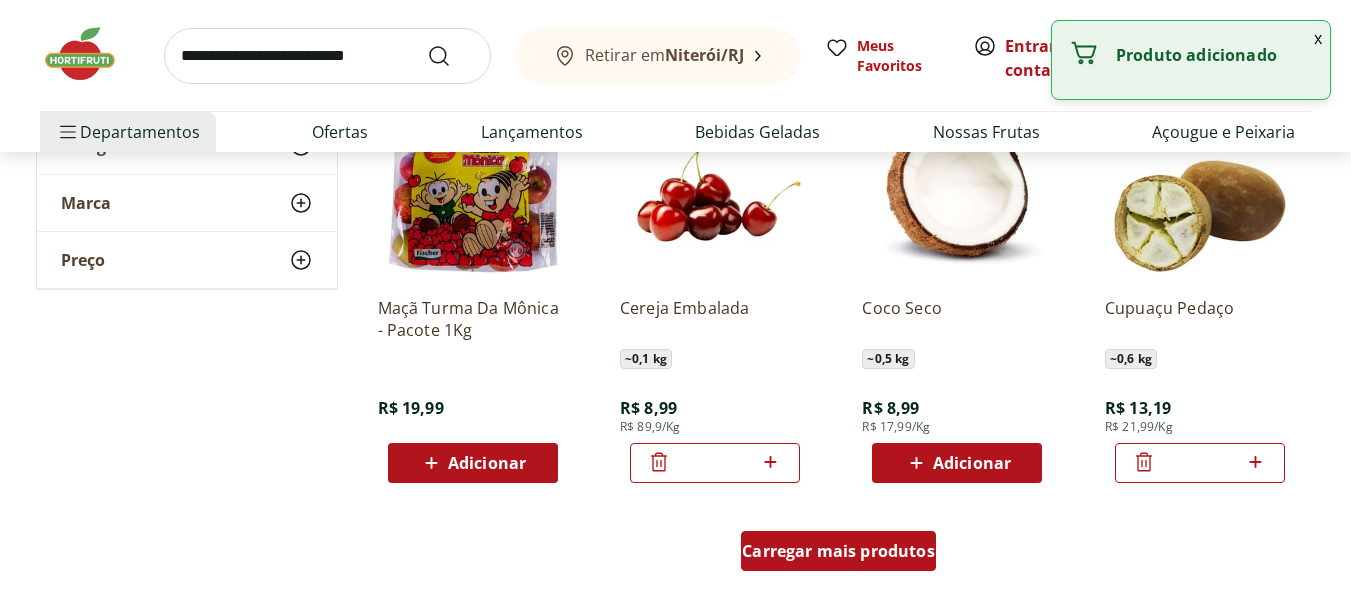 click on "Carregar mais produtos" at bounding box center [838, 551] 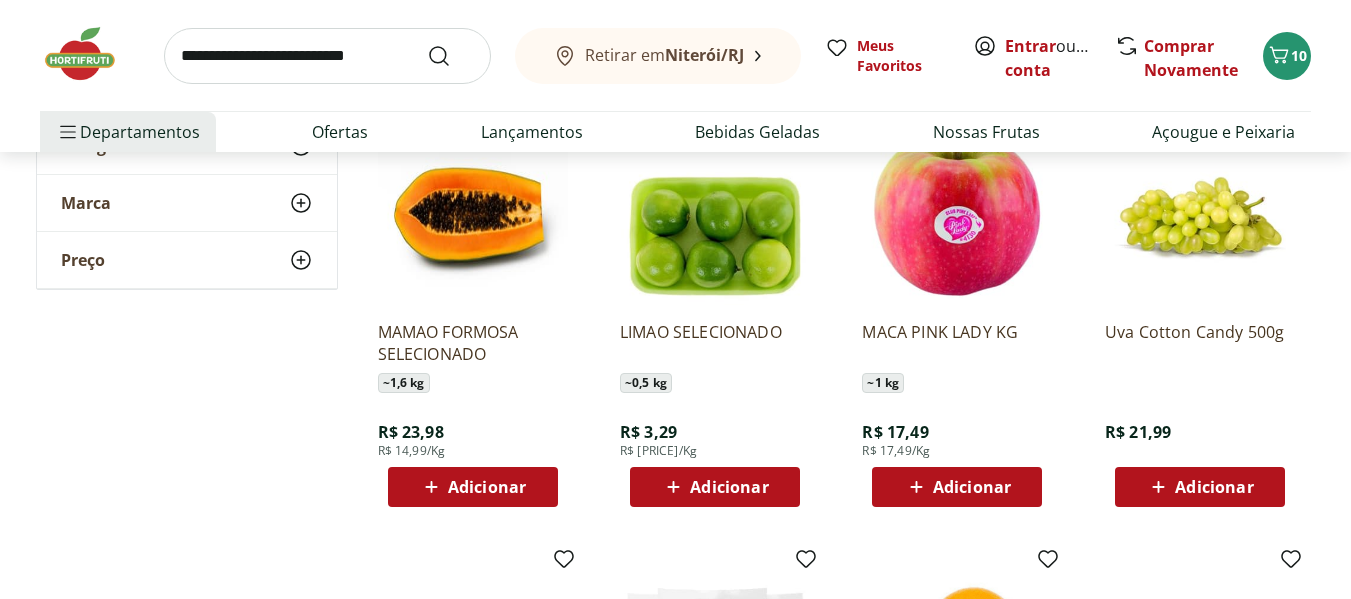 scroll, scrollTop: 10733, scrollLeft: 0, axis: vertical 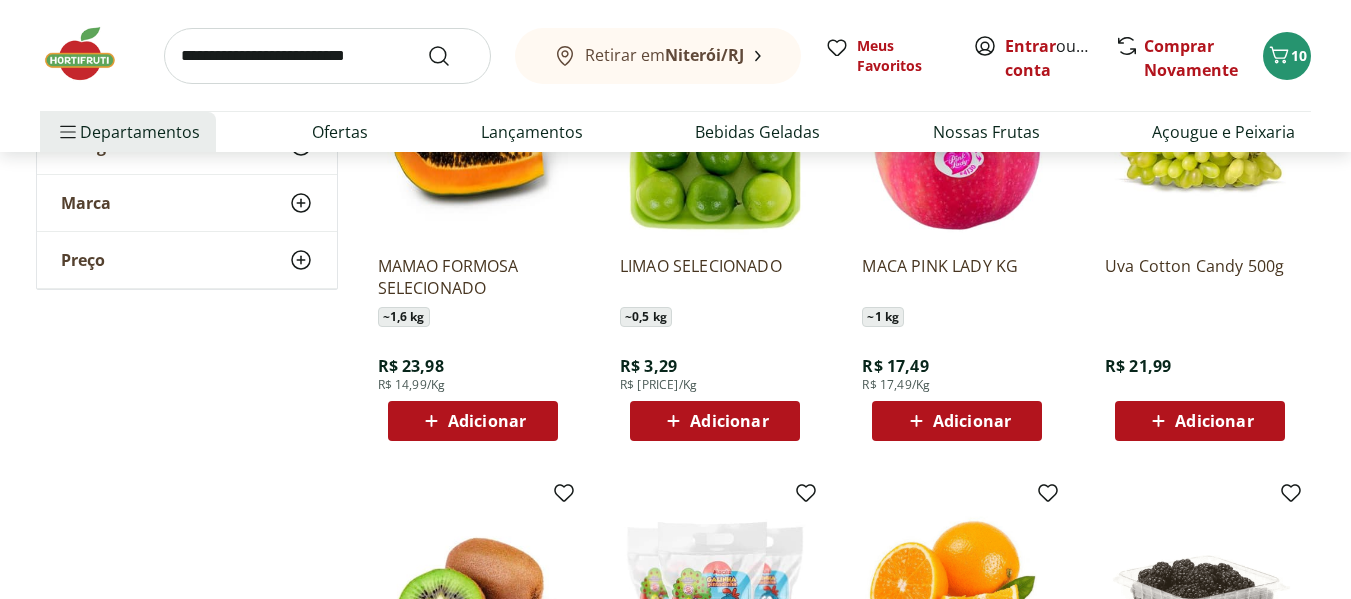 click on "Adicionar" at bounding box center (729, 421) 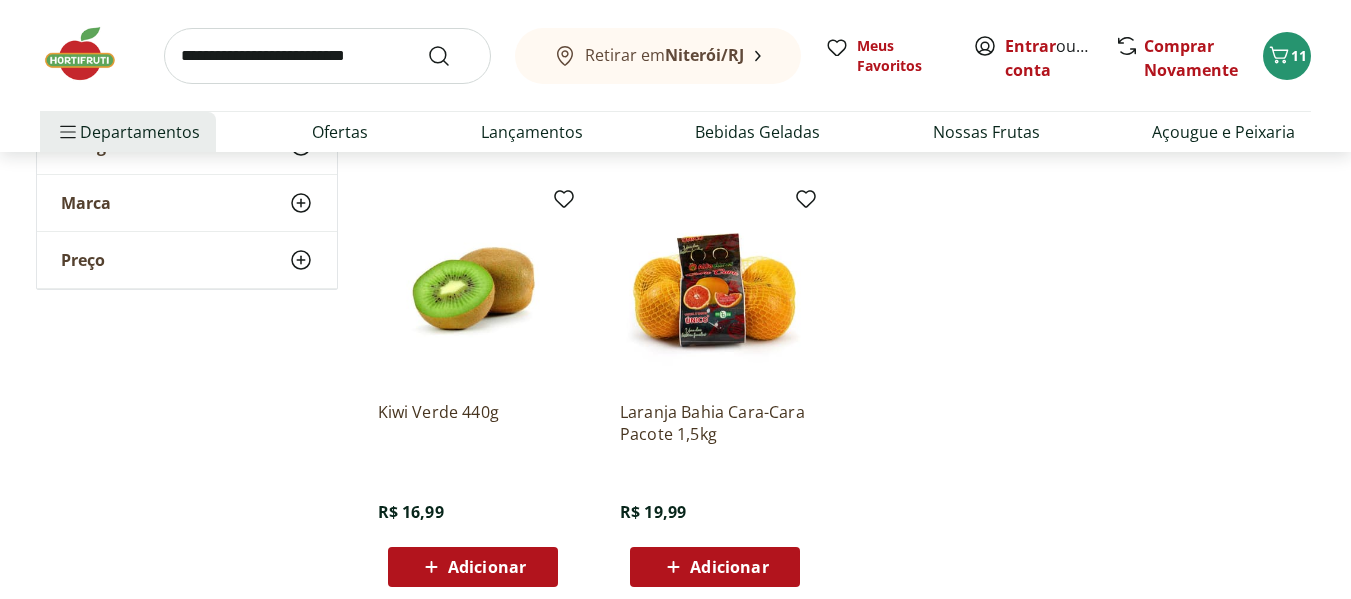 scroll, scrollTop: 11333, scrollLeft: 0, axis: vertical 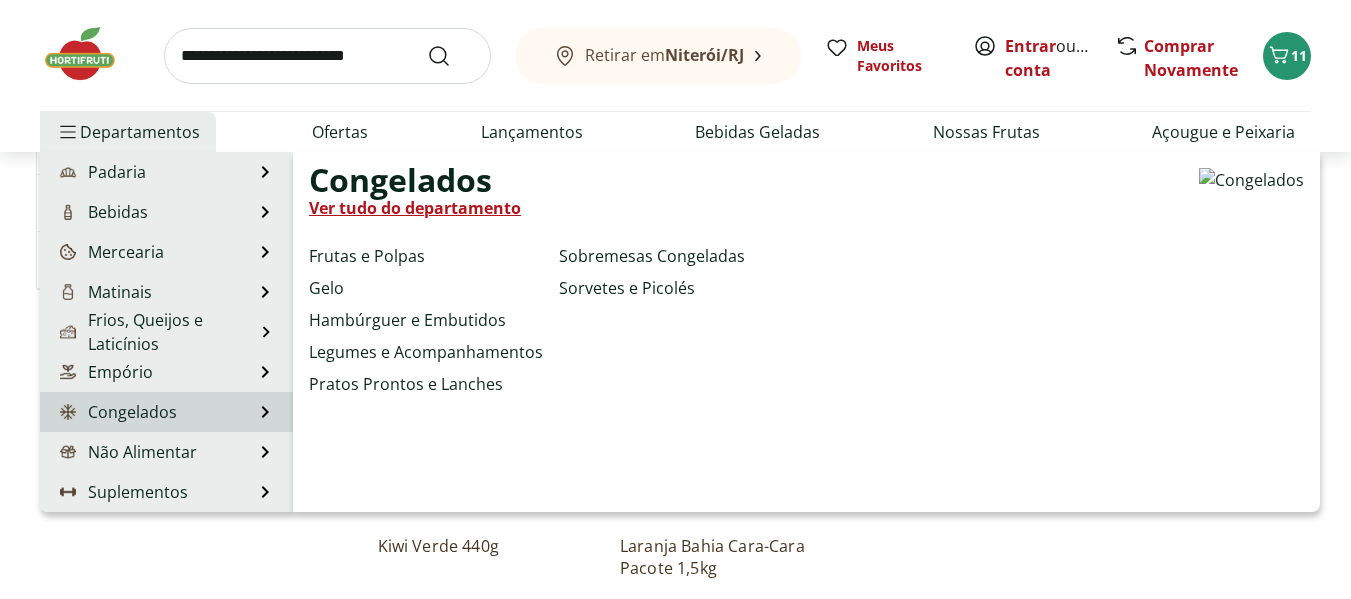 click on "Congelados" at bounding box center (116, 412) 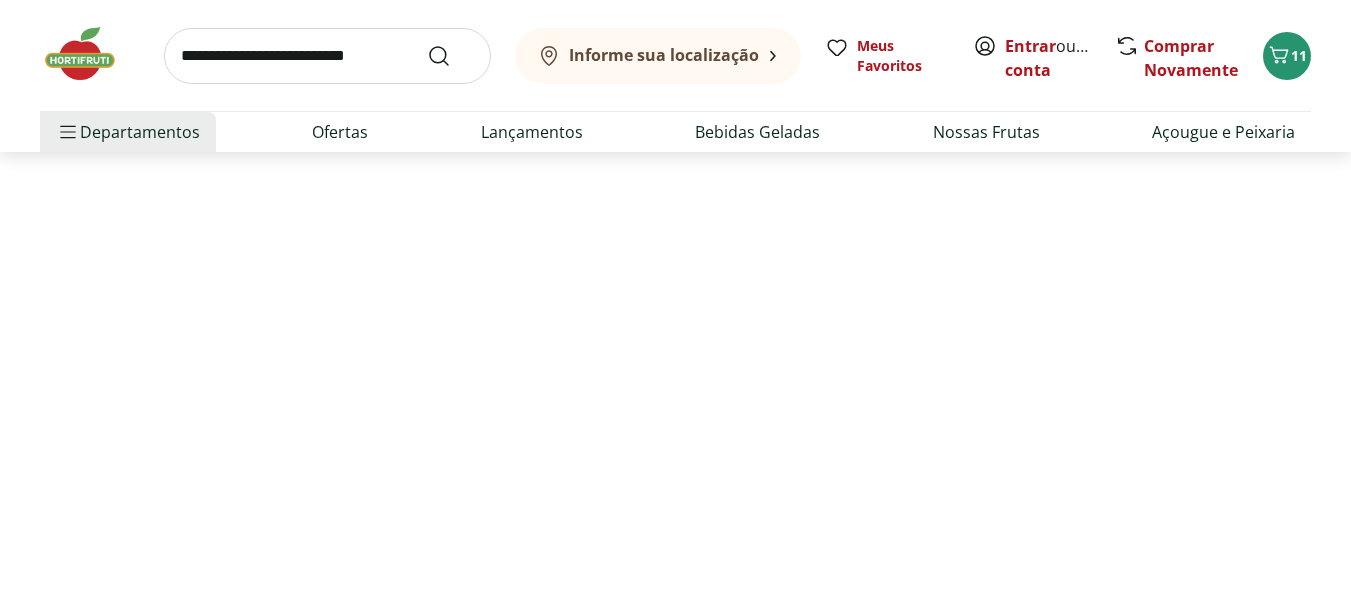 scroll, scrollTop: 0, scrollLeft: 0, axis: both 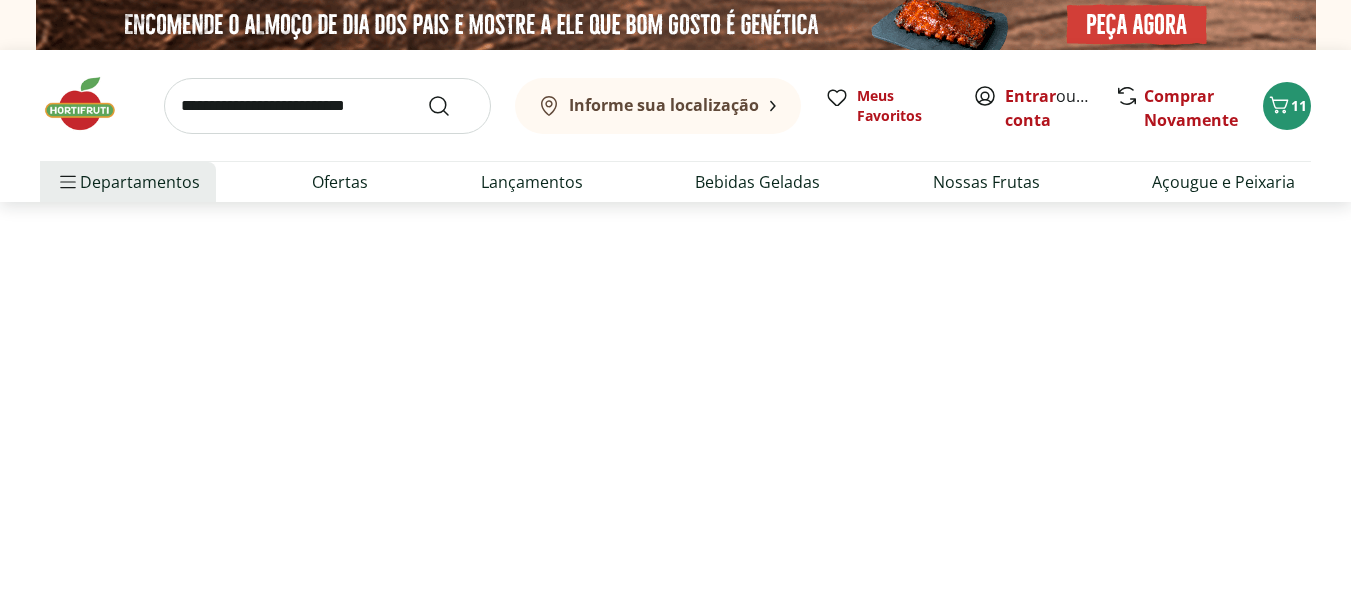select on "**********" 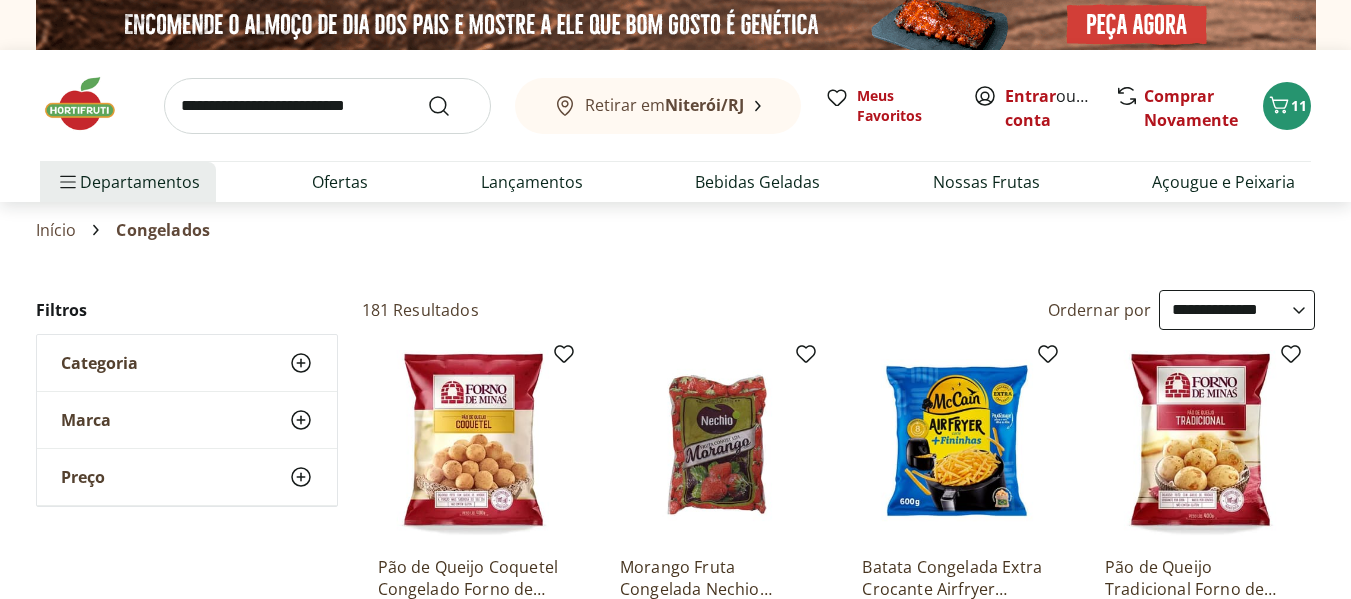 scroll, scrollTop: 134, scrollLeft: 0, axis: vertical 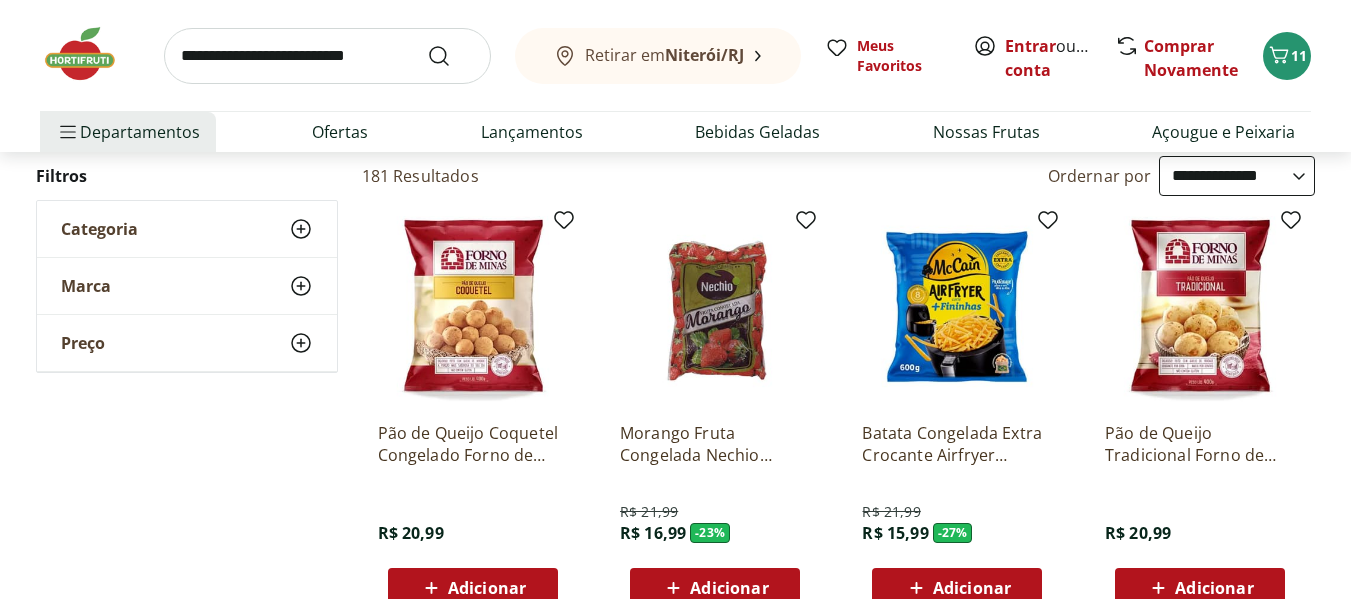 click 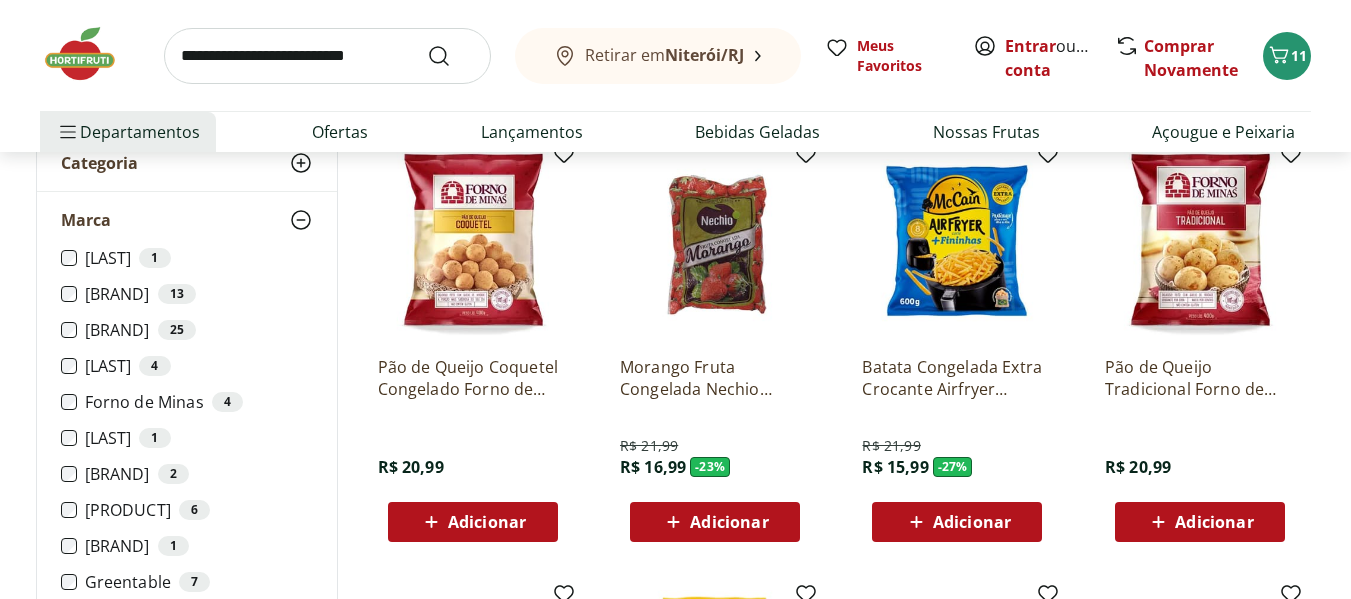 scroll, scrollTop: 0, scrollLeft: 0, axis: both 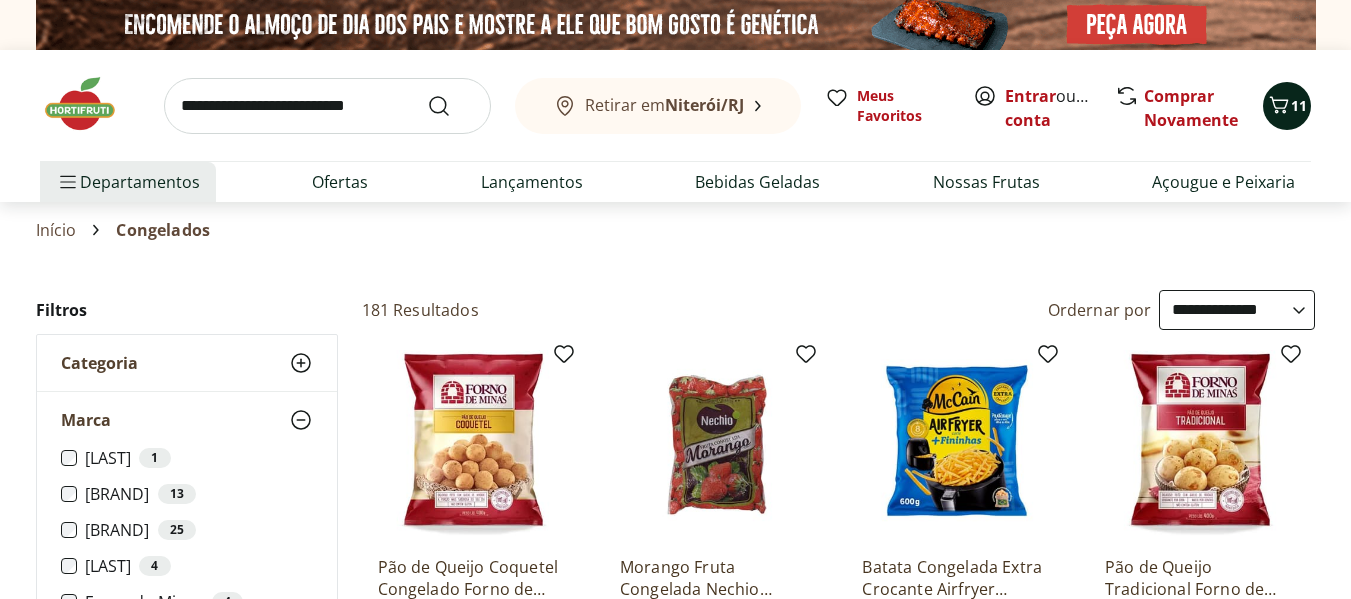 click on "11" at bounding box center (1287, 106) 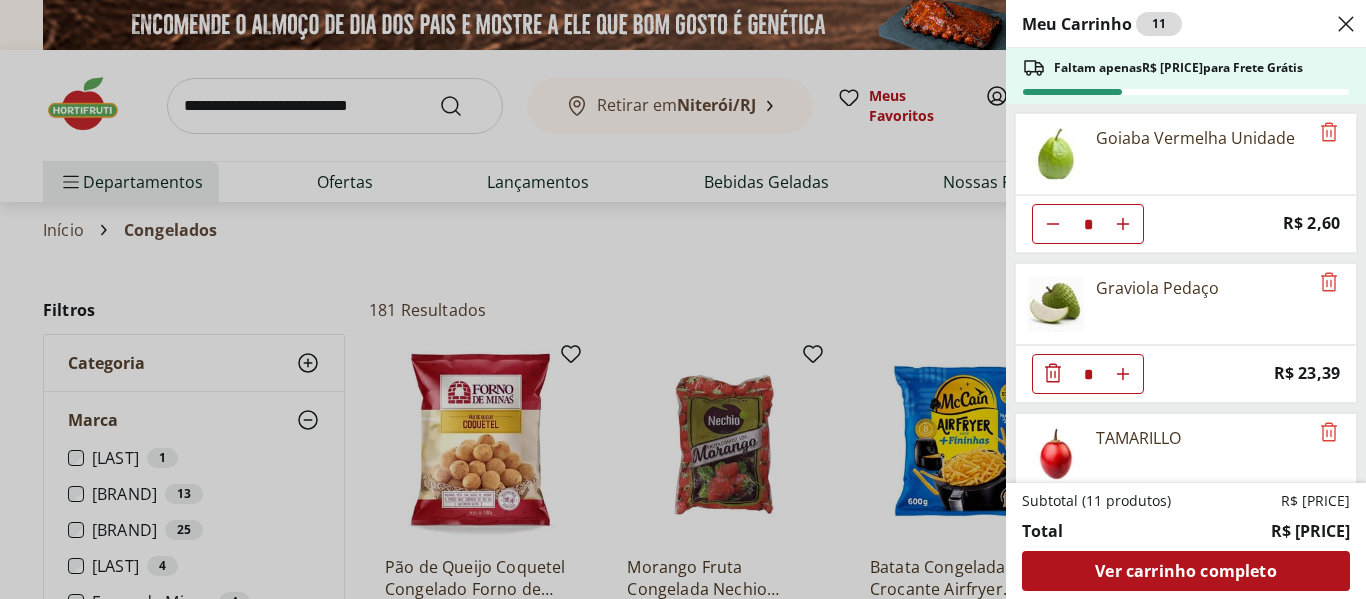 click on "Meu Carrinho 11 Faltam apenas  R$ 277,55  para Frete Grátis Goiaba Vermelha Unidade * Price: R$ 2,60 Graviola Pedaço * Price: R$ 23,39 TAMARILLO * Price: R$ 56,99 Cereja Embalada * Price: R$ 8,99 Cupuaçu Pedaço * Price: R$ 13,19 LIMAO SELECIONADO * Price: R$ 3,29 Subtotal (11 produtos) R$ 121,45 Total R$ 121,45 Ver carrinho completo" at bounding box center (683, 299) 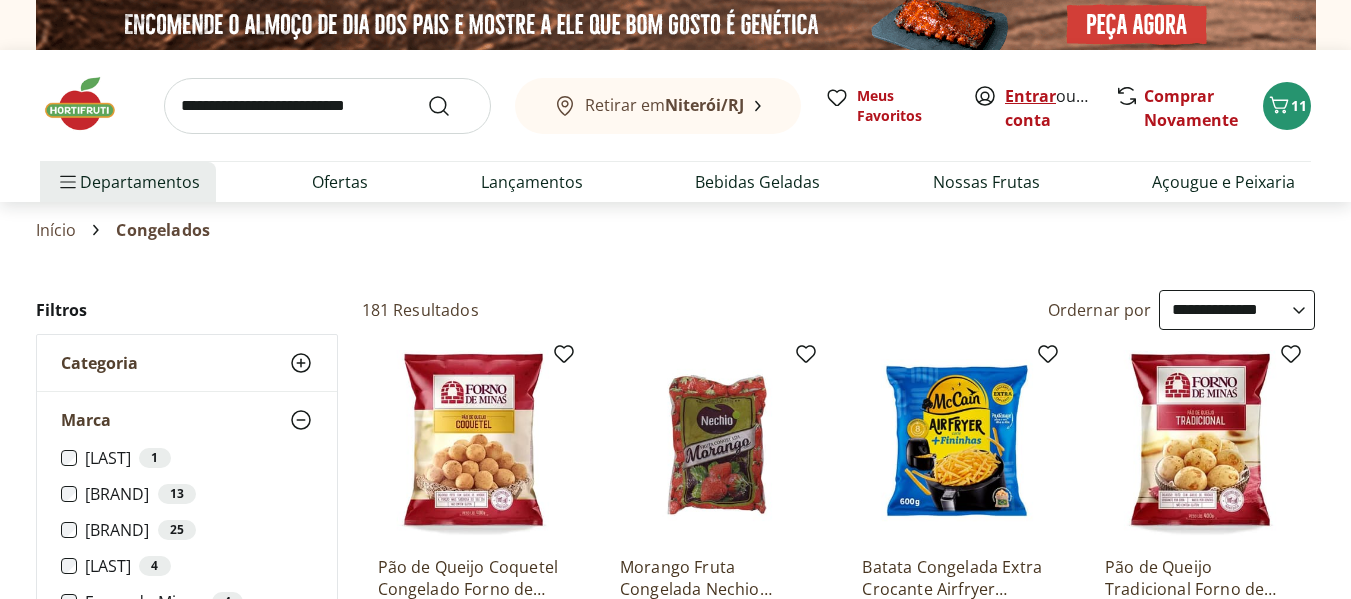 click on "Entrar" at bounding box center [1030, 96] 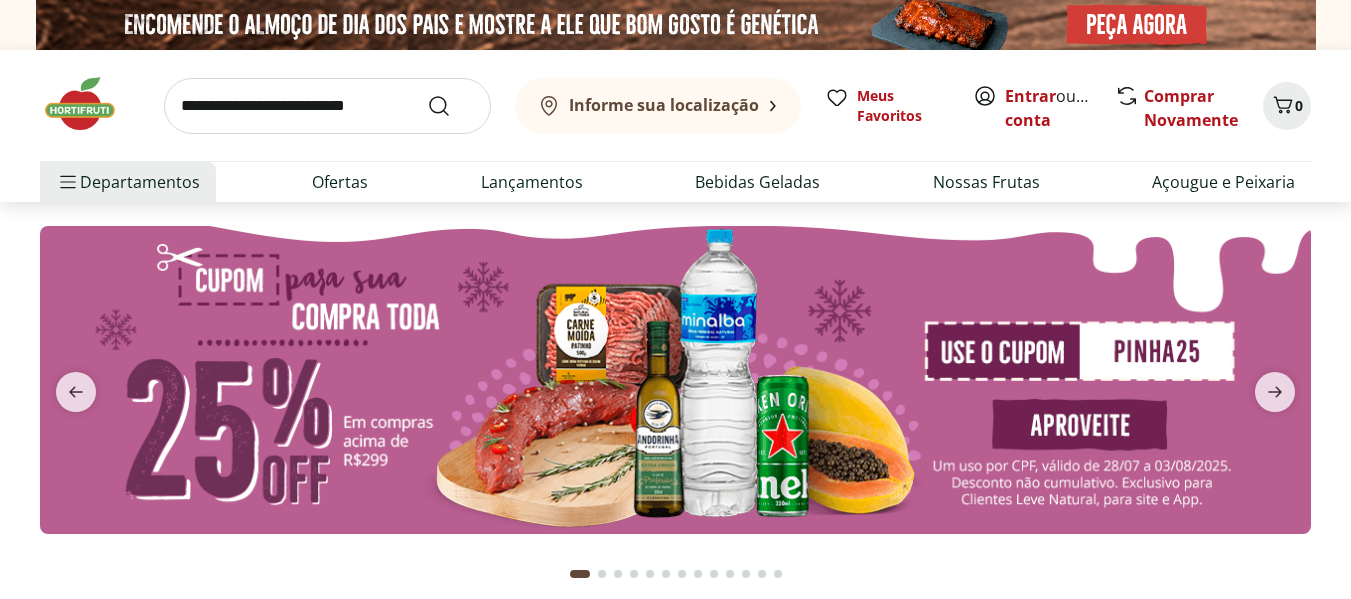 scroll, scrollTop: 0, scrollLeft: 0, axis: both 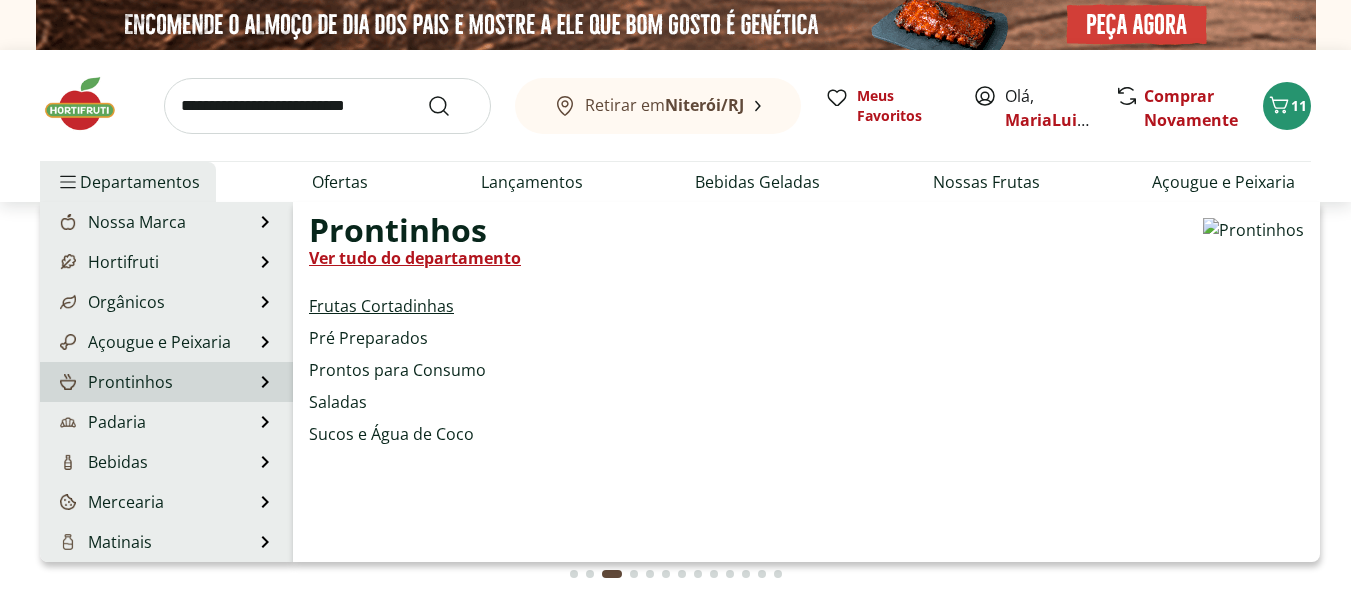 click on "Frutas Cortadinhas" at bounding box center [381, 306] 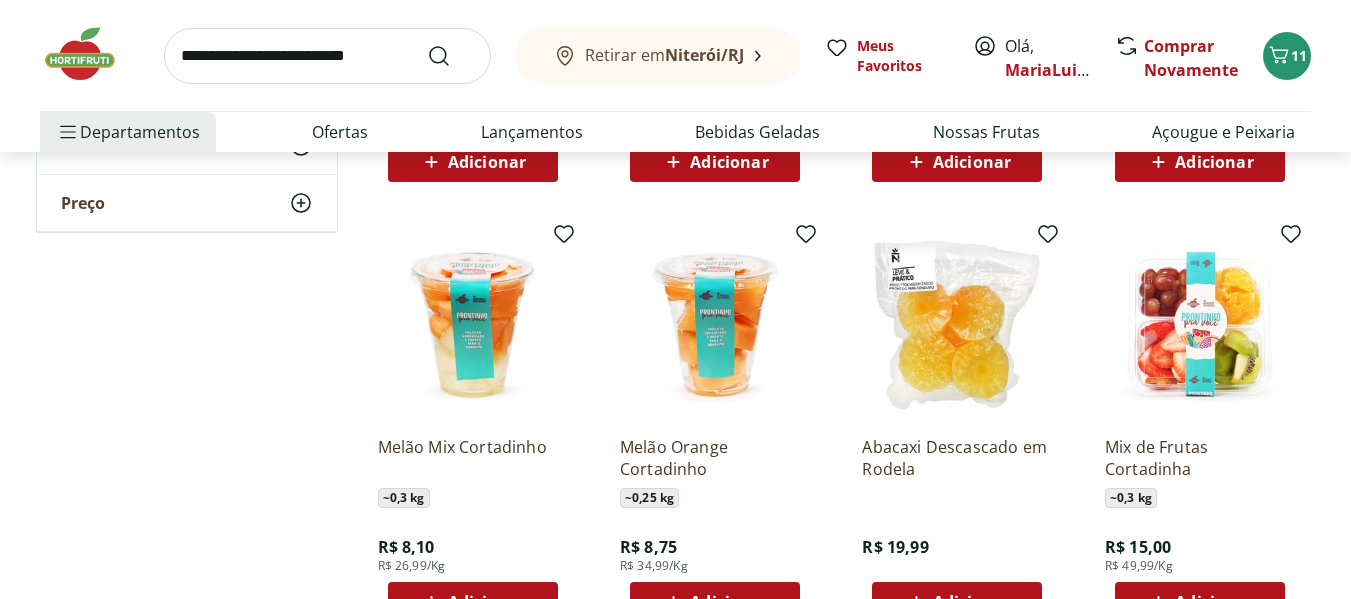 scroll, scrollTop: 1133, scrollLeft: 0, axis: vertical 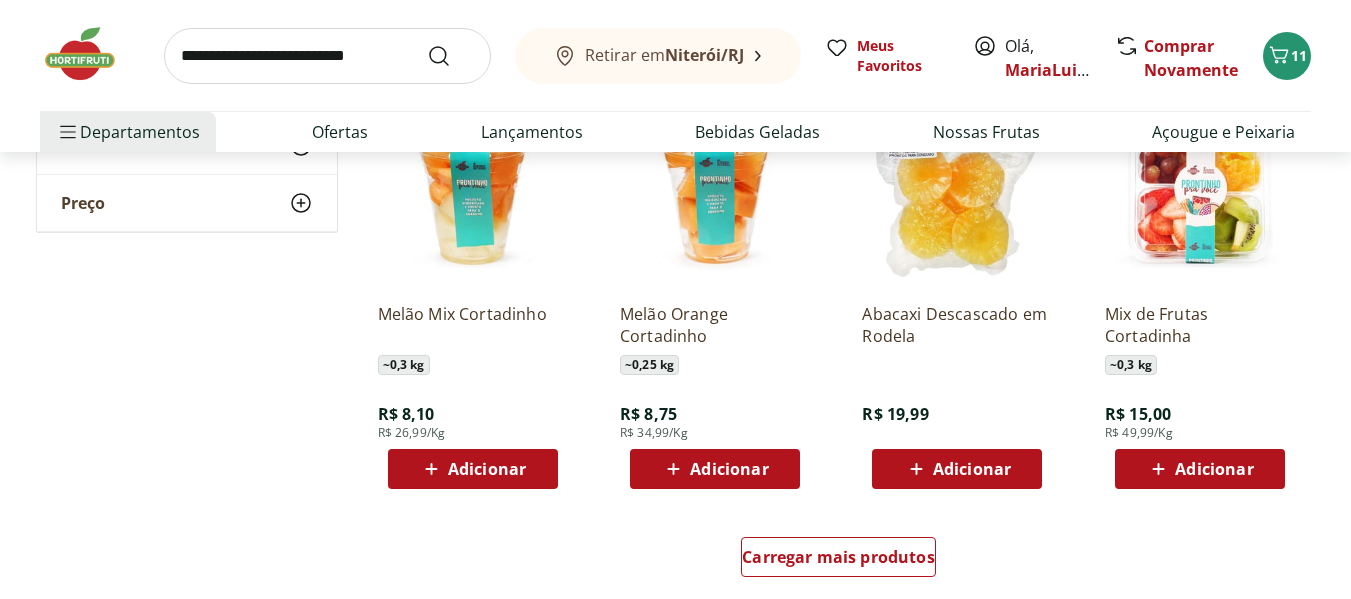 click on "Adicionar" at bounding box center (972, 469) 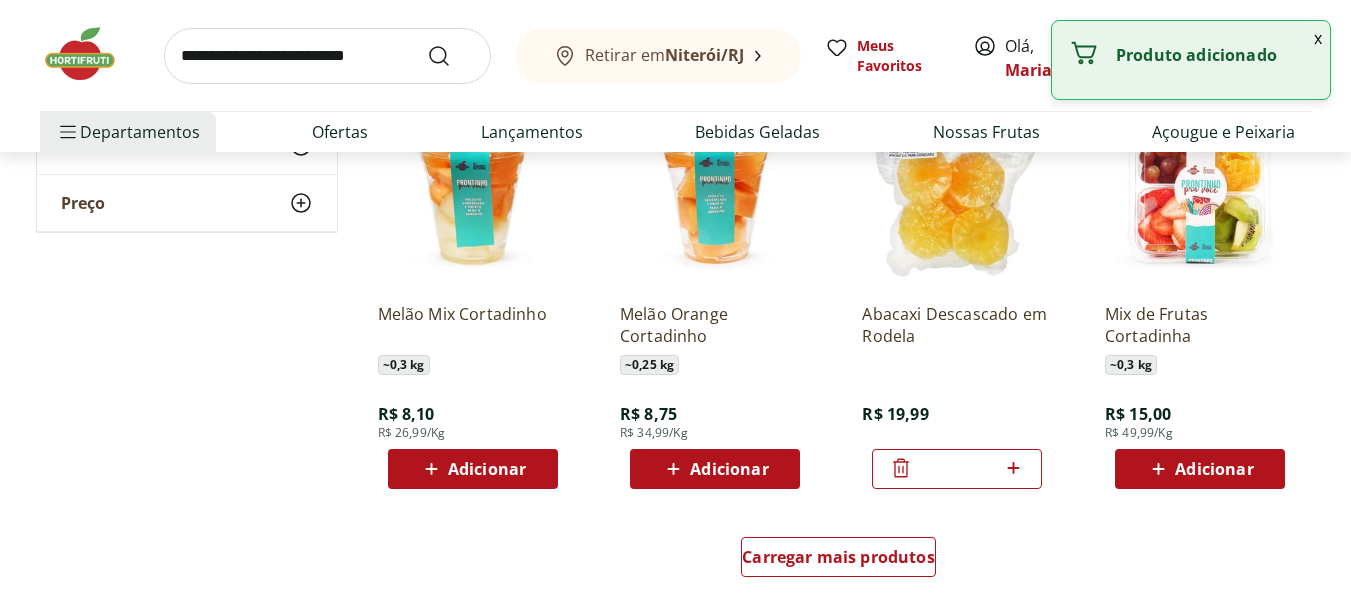 scroll, scrollTop: 1267, scrollLeft: 0, axis: vertical 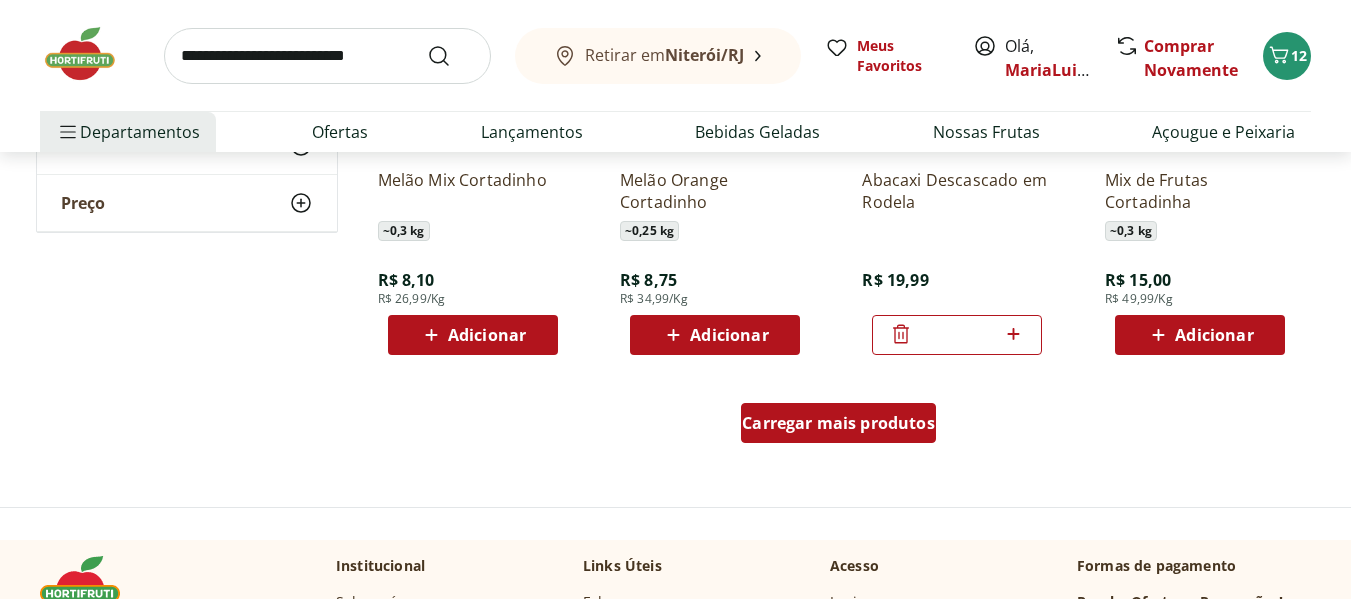 click on "Carregar mais produtos" at bounding box center [838, 423] 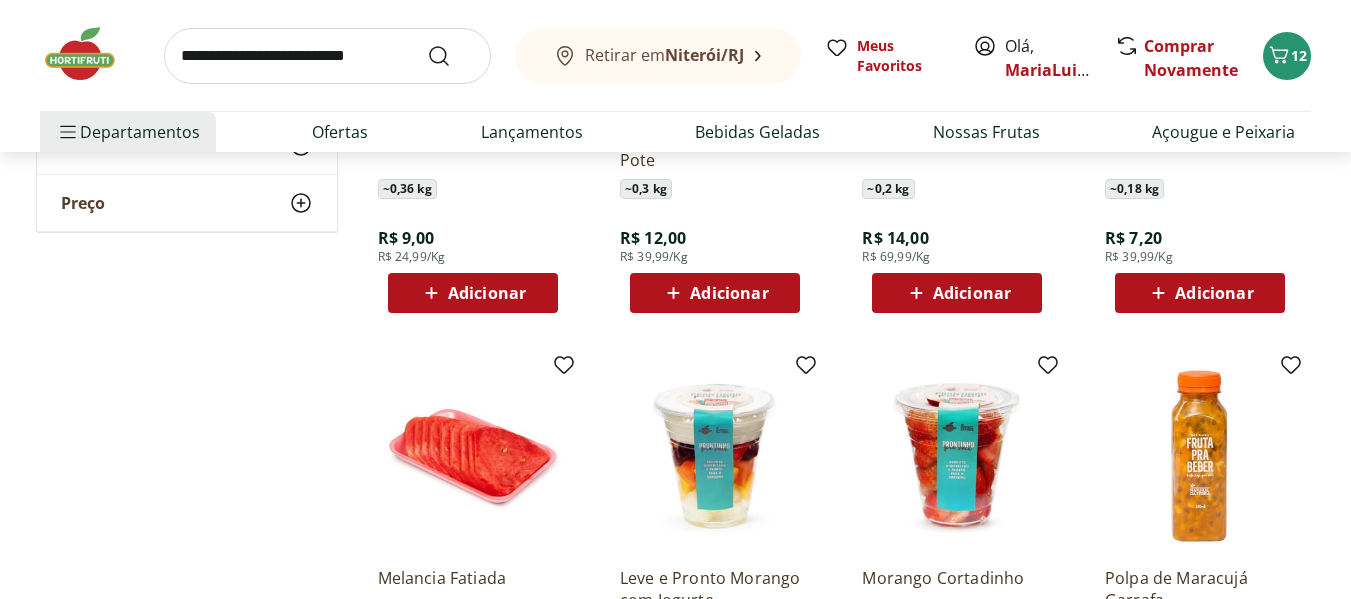 scroll, scrollTop: 1933, scrollLeft: 0, axis: vertical 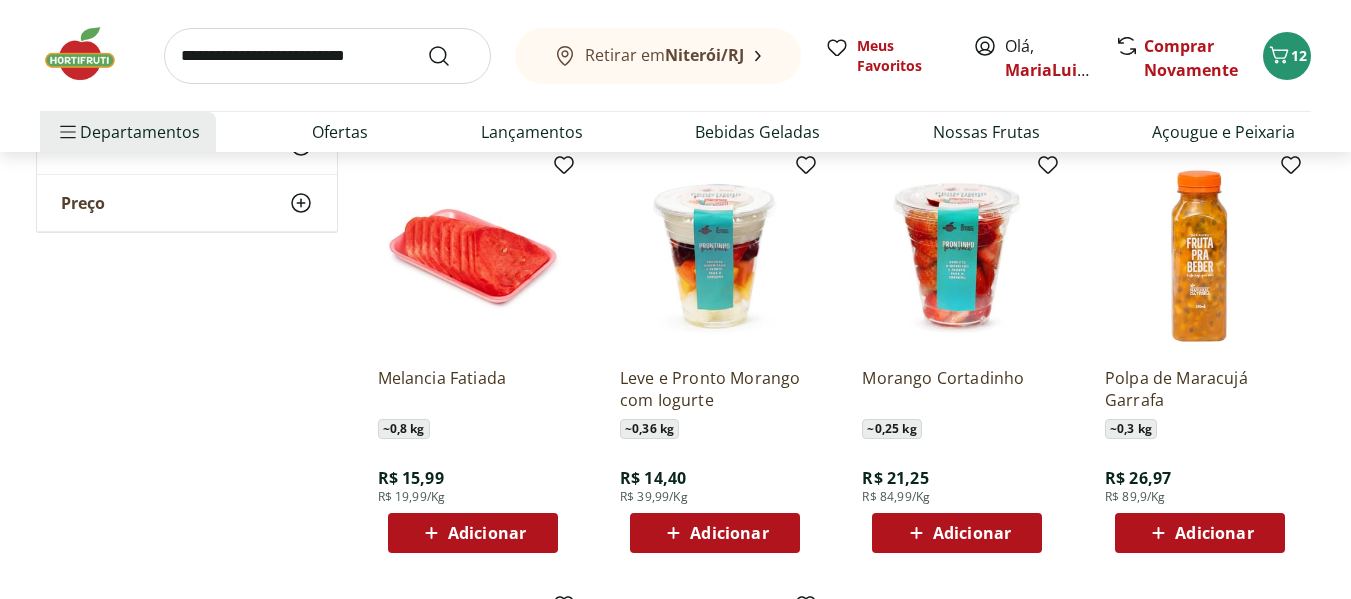 click on "Adicionar" at bounding box center (972, 533) 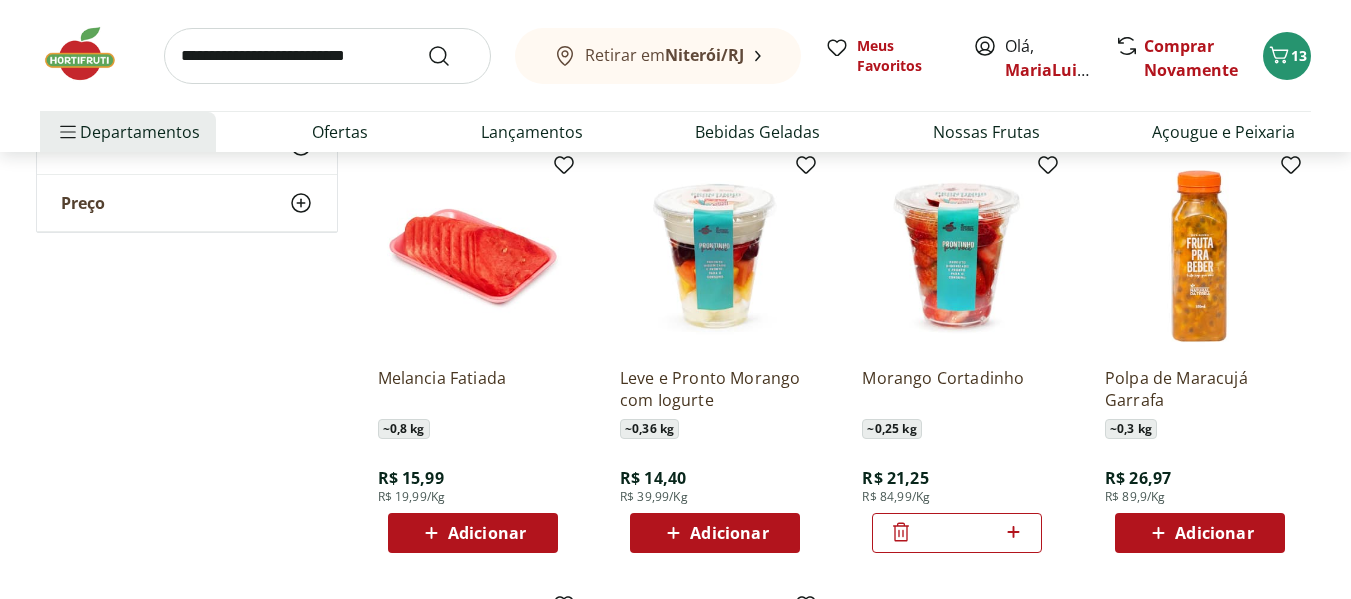 click on "Adicionar" at bounding box center [487, 533] 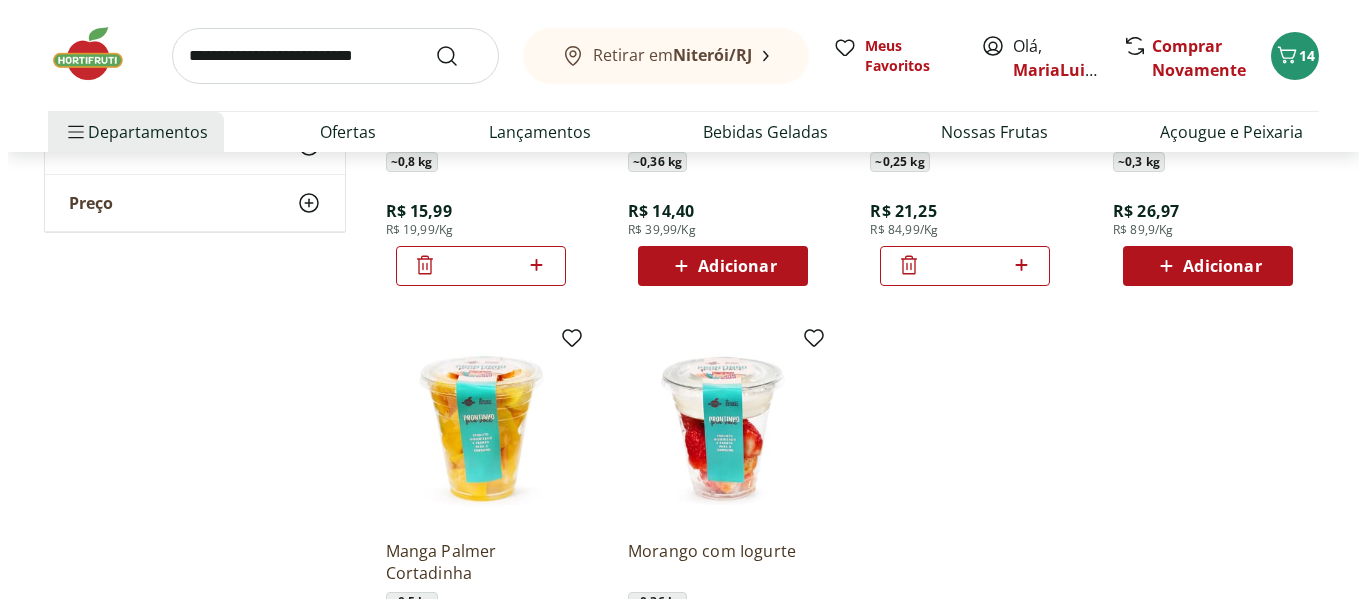 scroll, scrollTop: 1800, scrollLeft: 0, axis: vertical 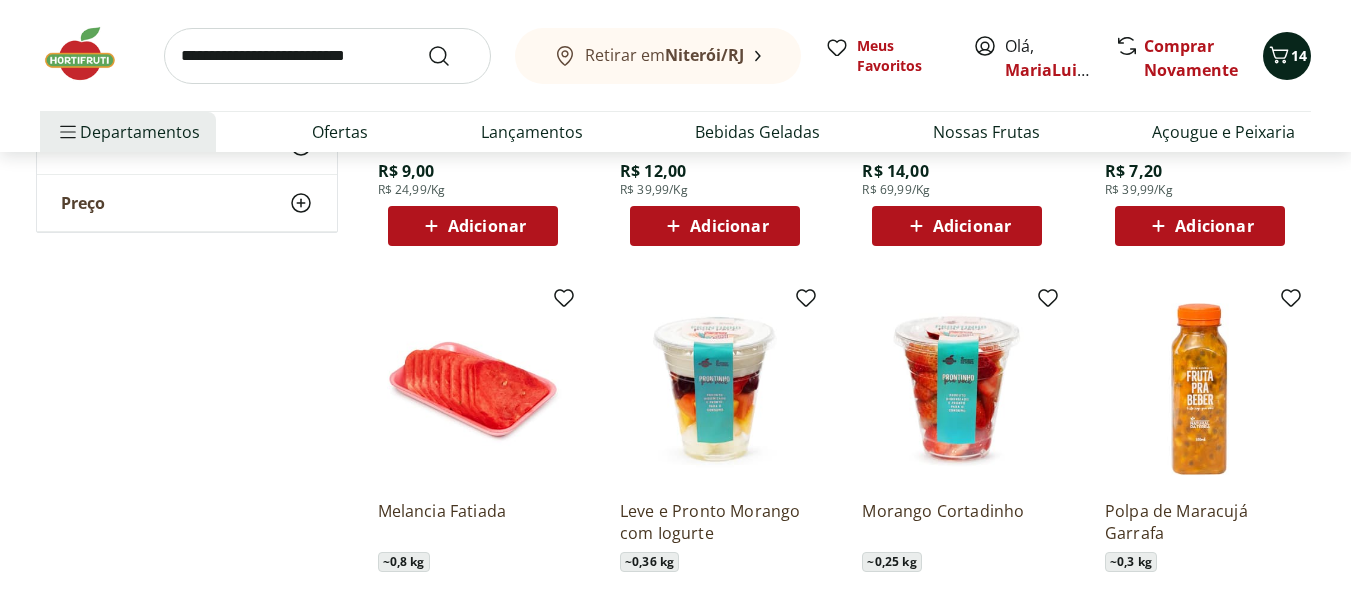 click on "14" at bounding box center (1299, 55) 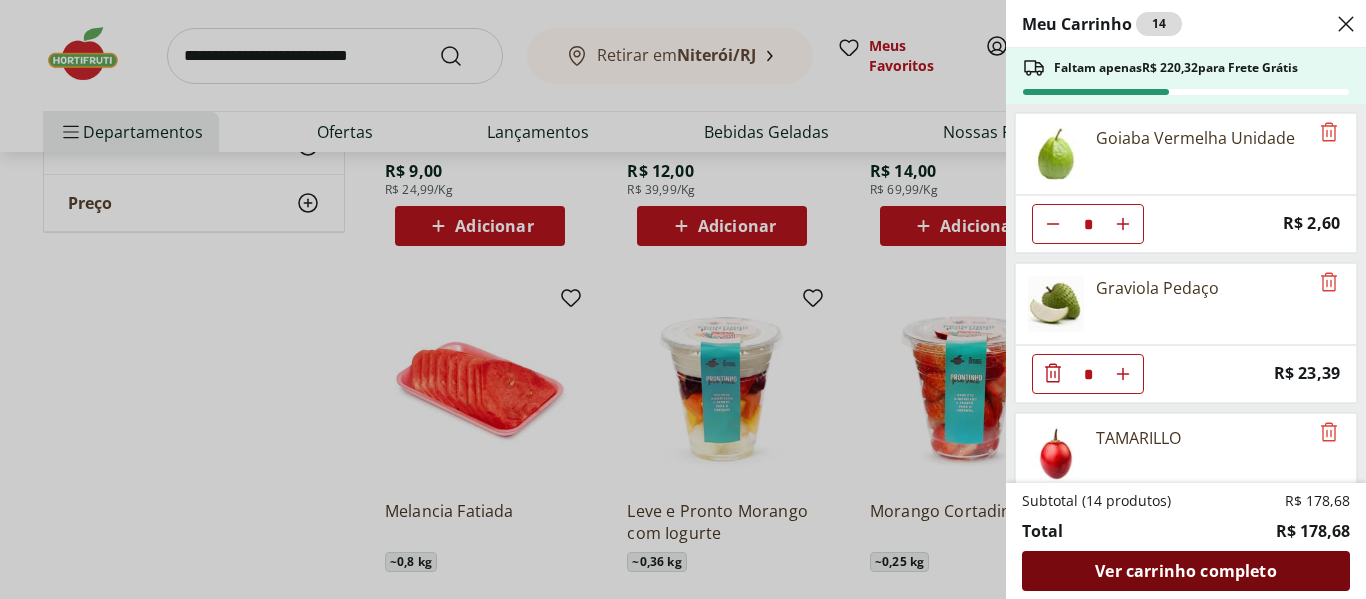 click on "Ver carrinho completo" at bounding box center (1185, 571) 